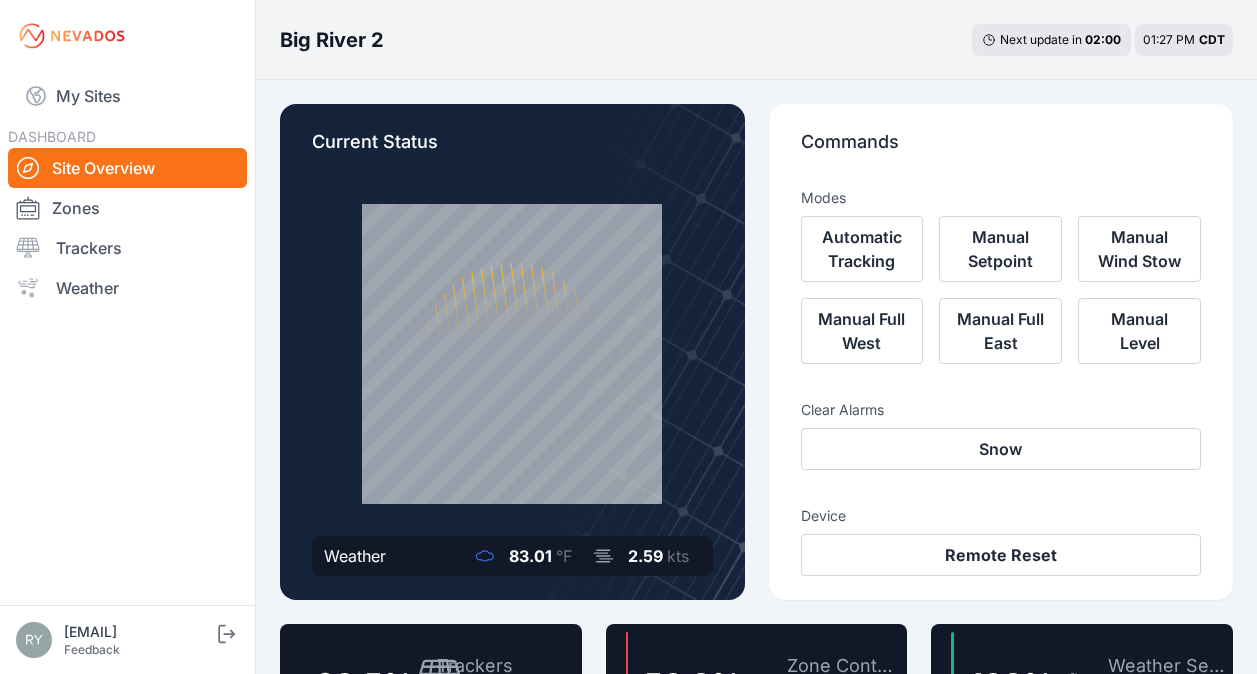 scroll, scrollTop: 0, scrollLeft: 0, axis: both 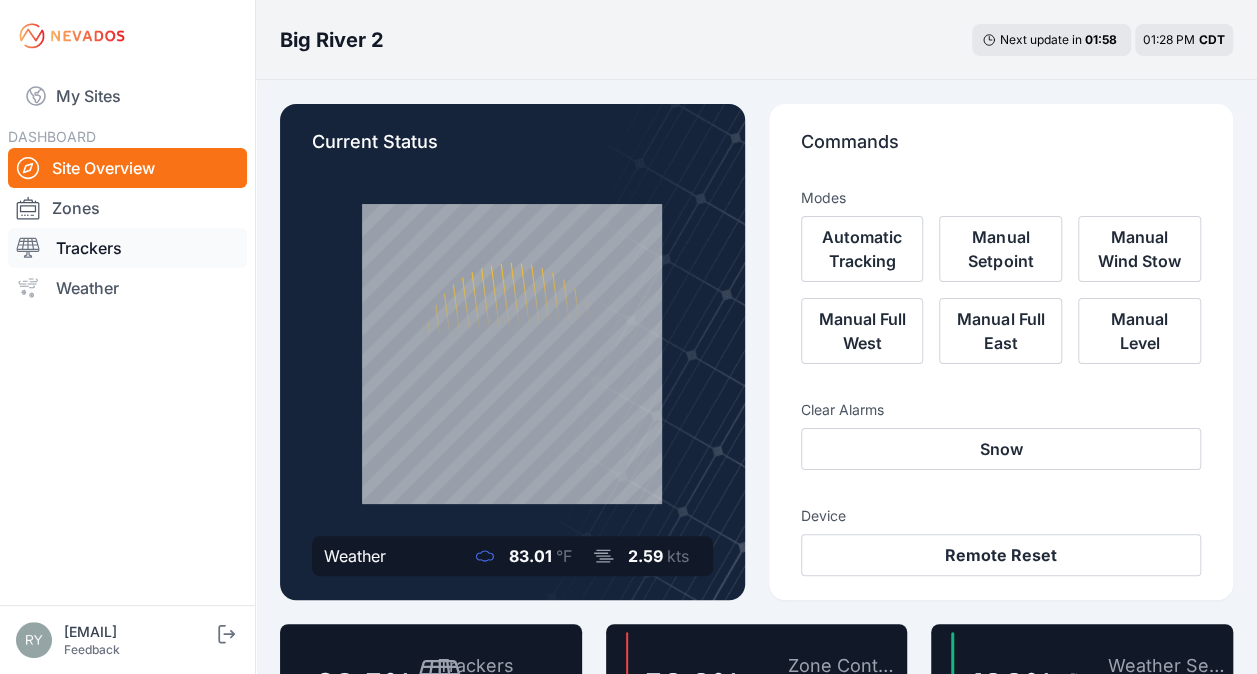 drag, startPoint x: 94, startPoint y: 213, endPoint x: 114, endPoint y: 238, distance: 32.01562 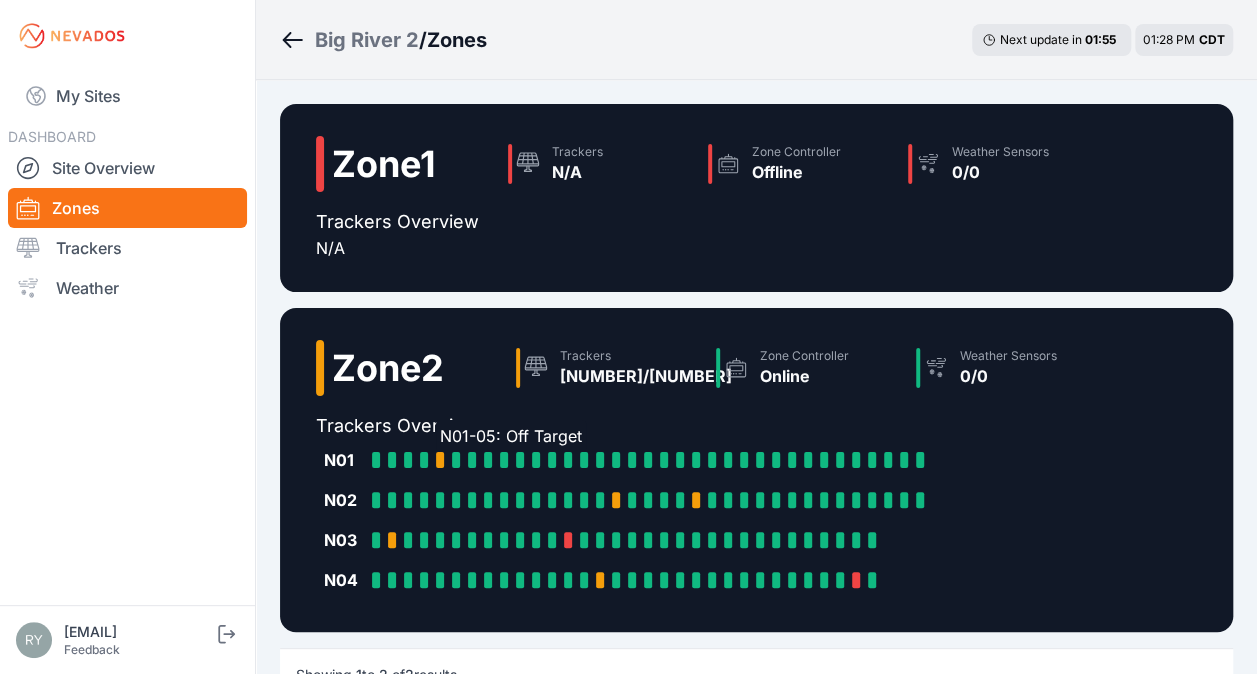 click at bounding box center (440, 460) 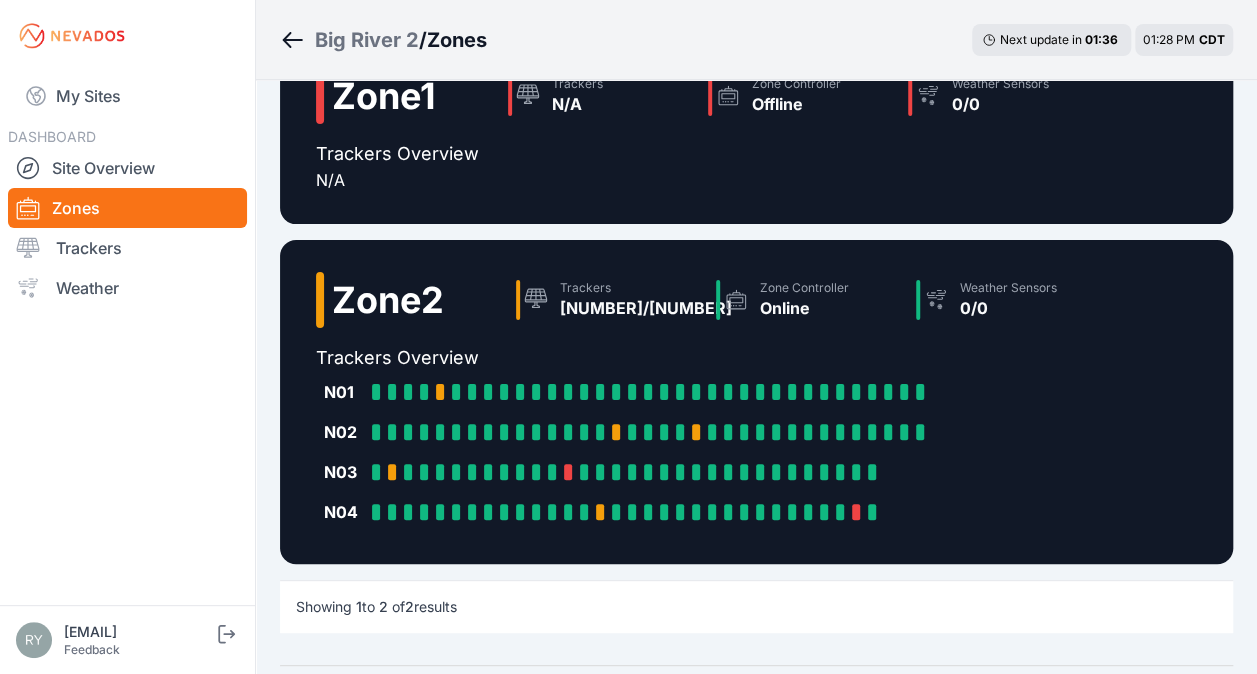 scroll, scrollTop: 100, scrollLeft: 0, axis: vertical 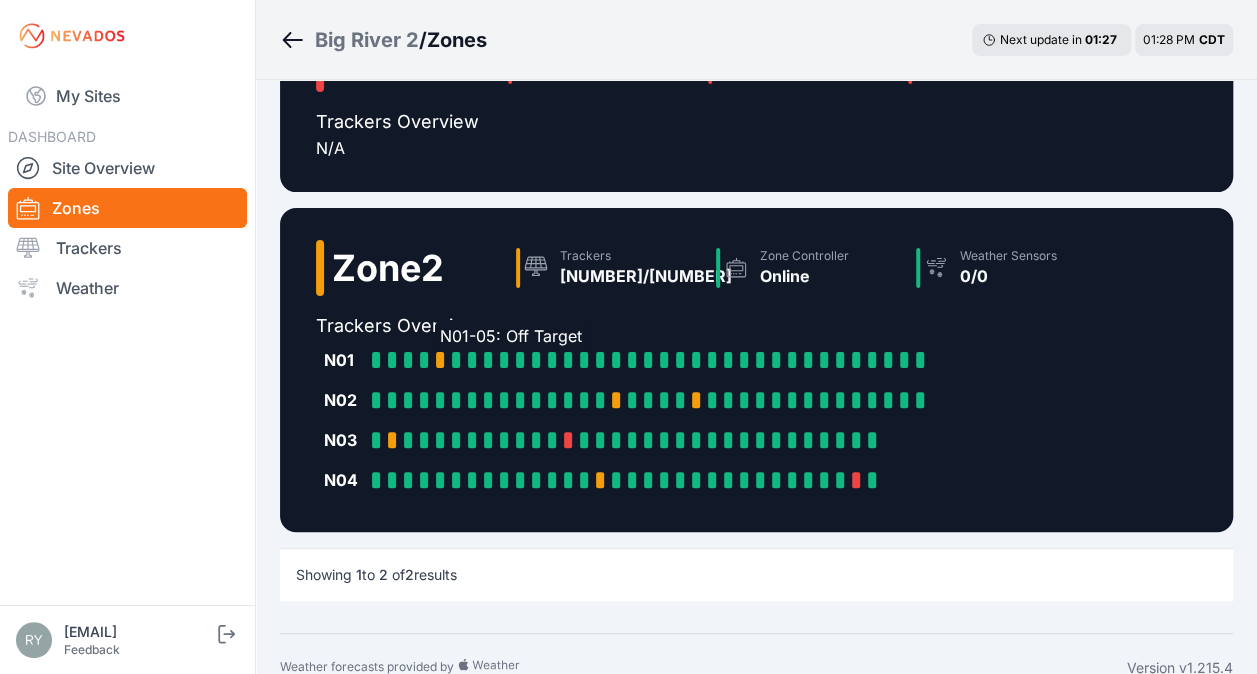 click at bounding box center [440, 360] 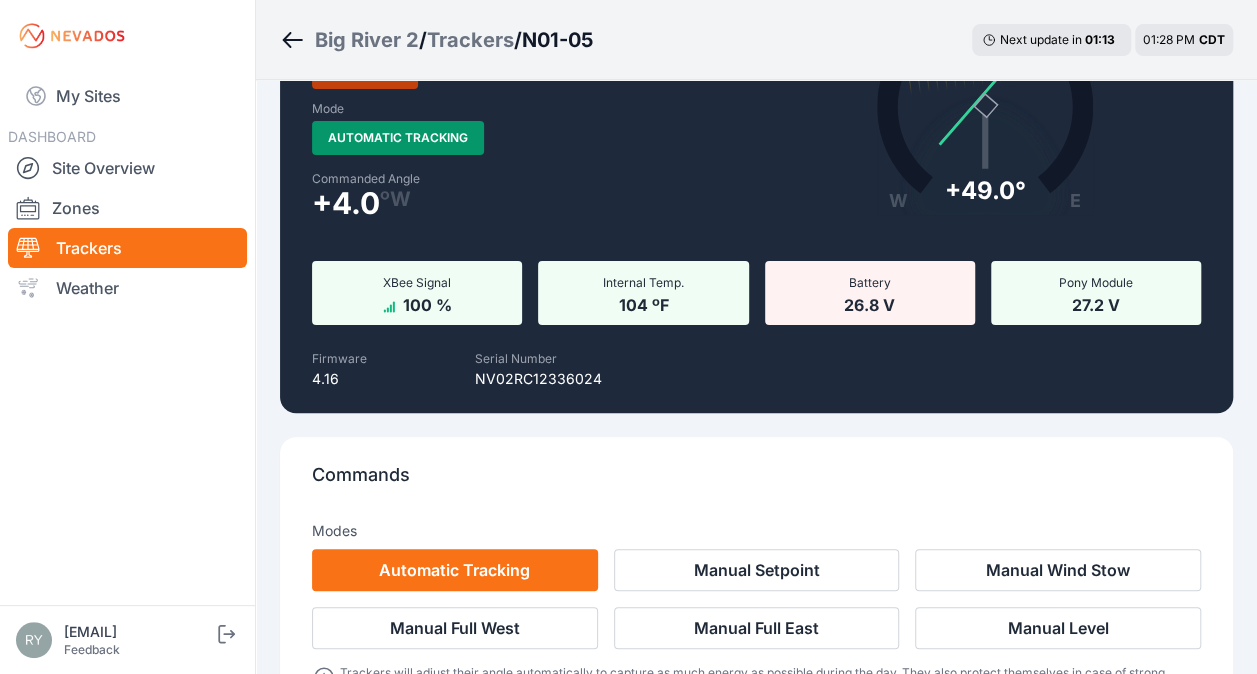 scroll, scrollTop: 0, scrollLeft: 0, axis: both 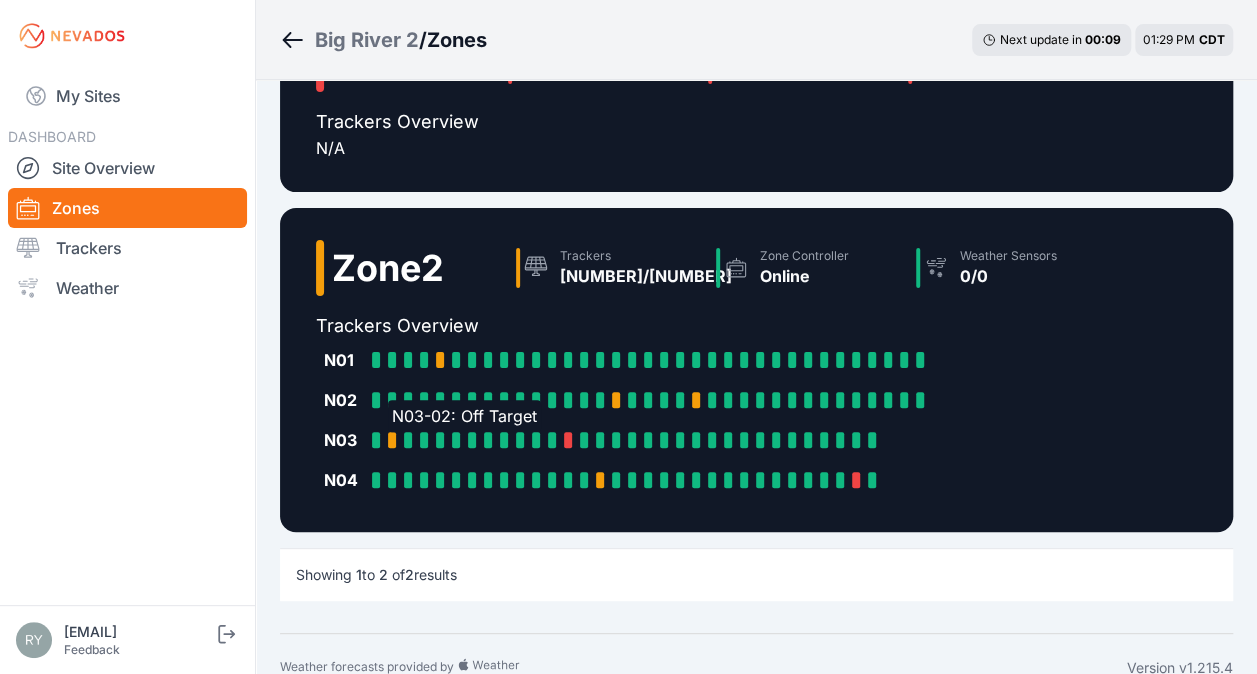 click at bounding box center (392, 440) 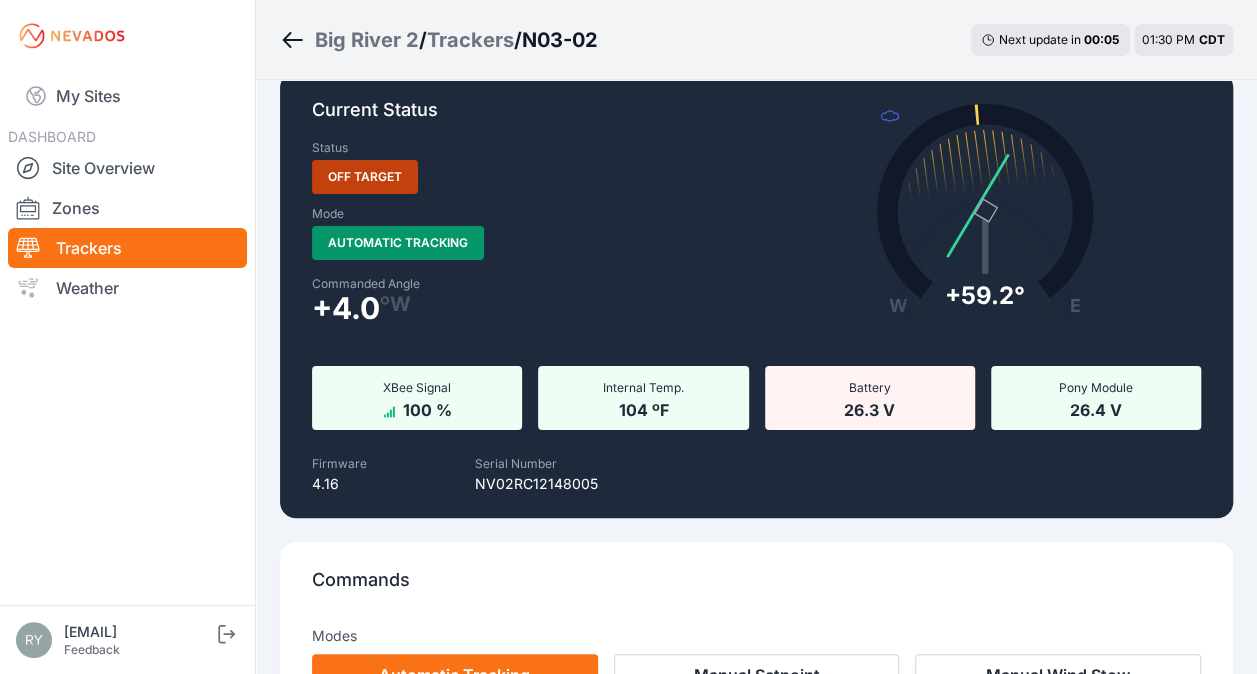 scroll, scrollTop: 0, scrollLeft: 0, axis: both 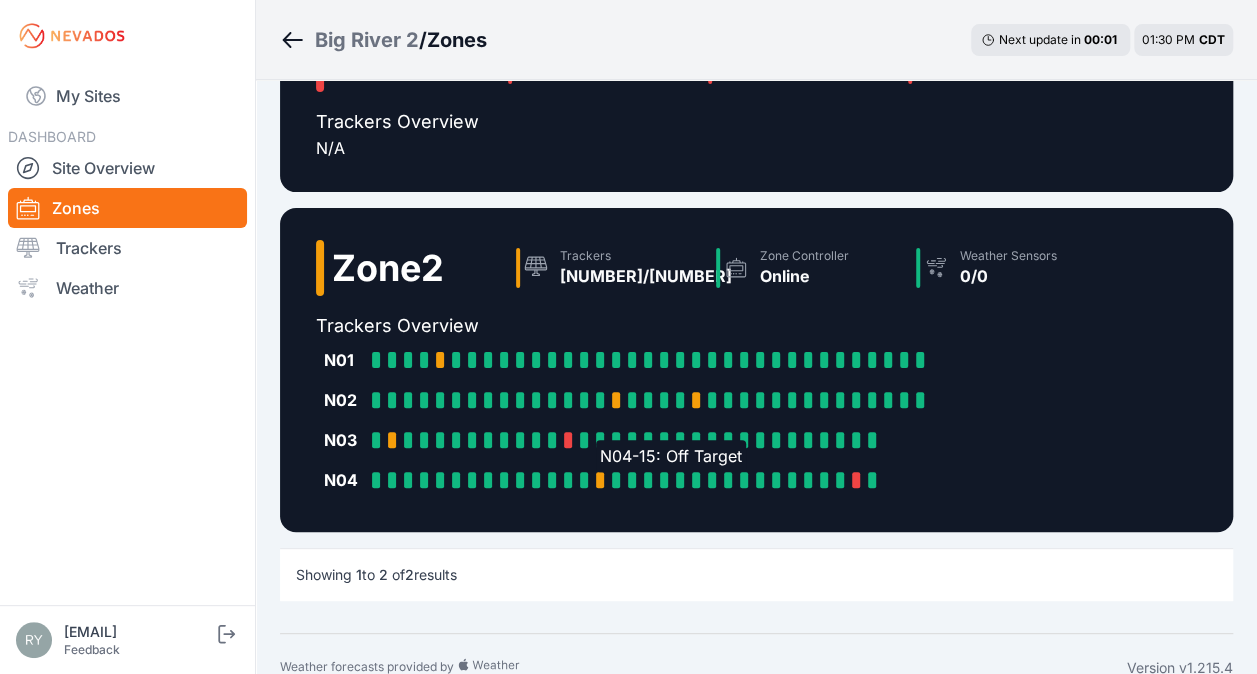 click at bounding box center (600, 480) 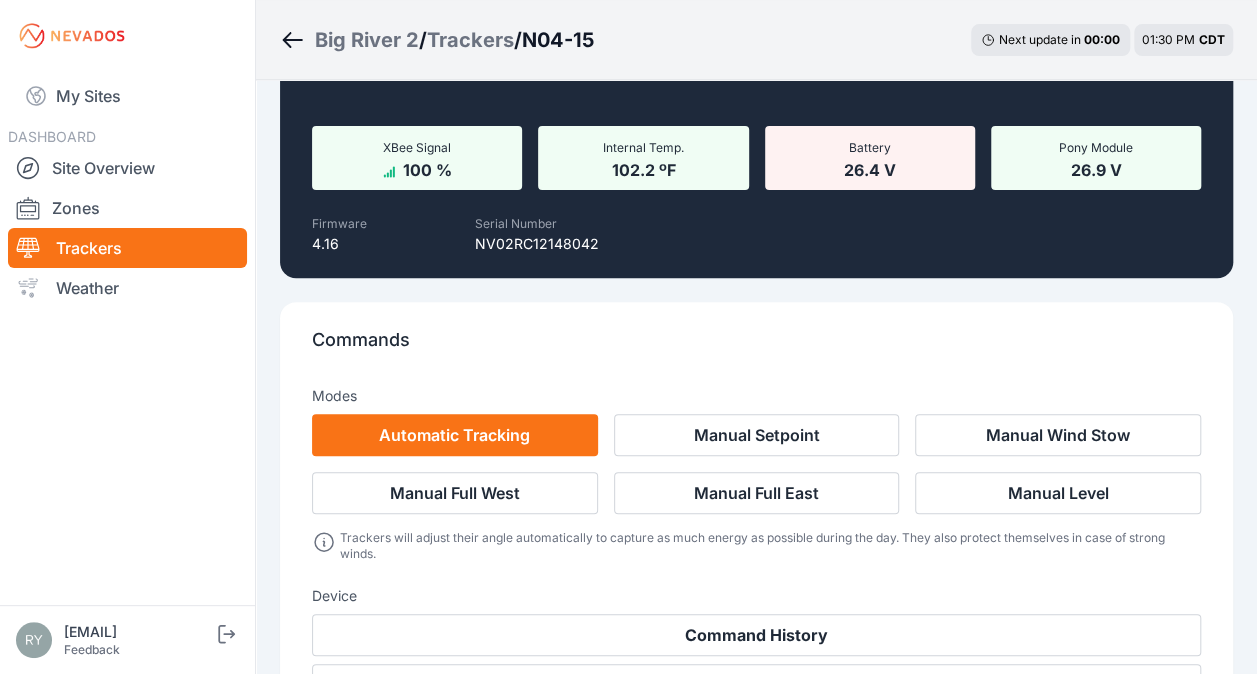 scroll, scrollTop: 200, scrollLeft: 0, axis: vertical 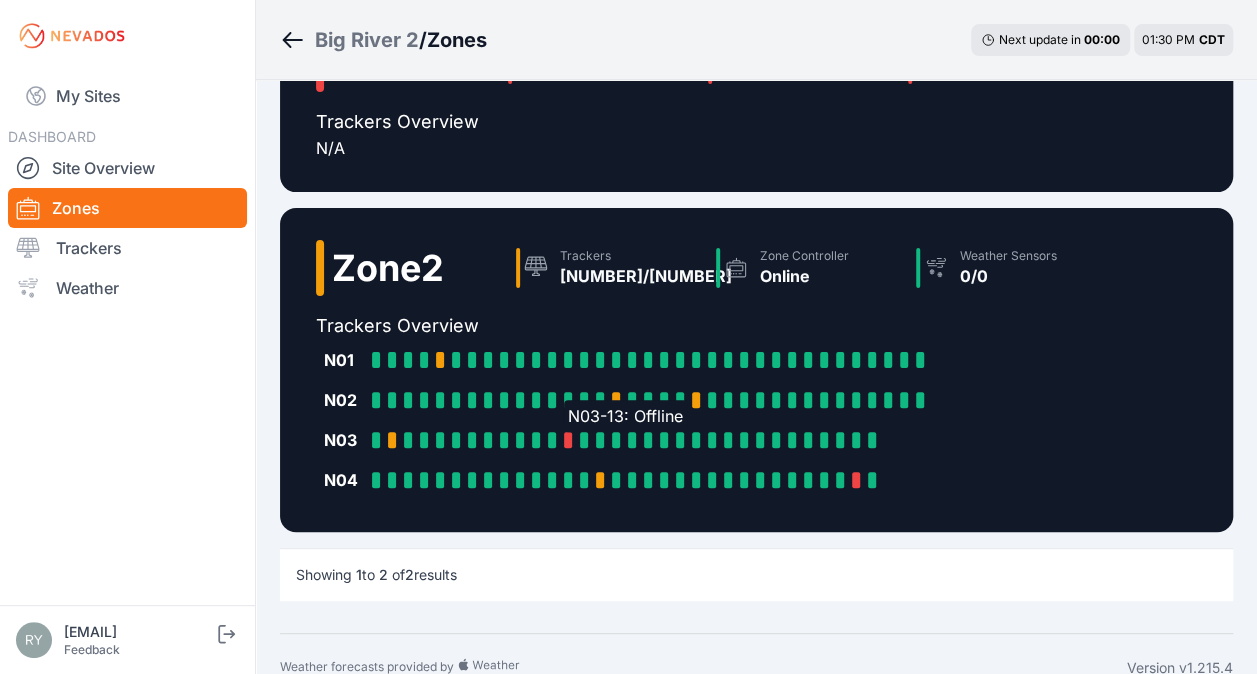 click at bounding box center (568, 440) 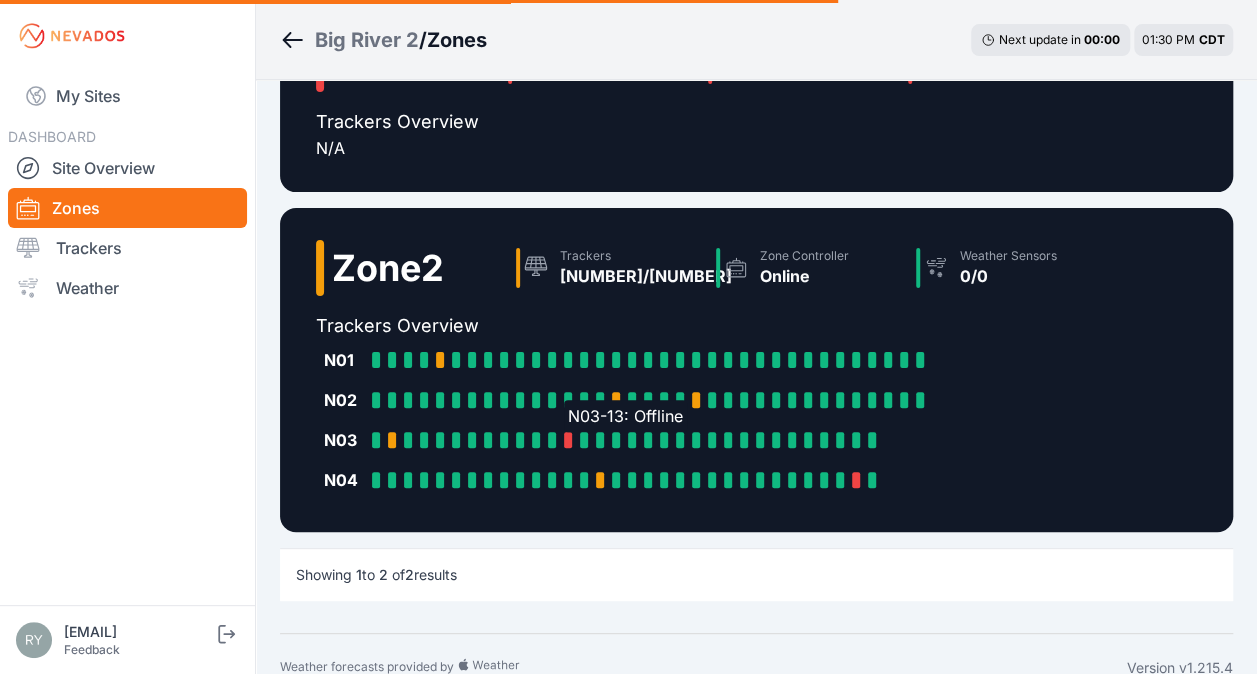 scroll, scrollTop: 0, scrollLeft: 0, axis: both 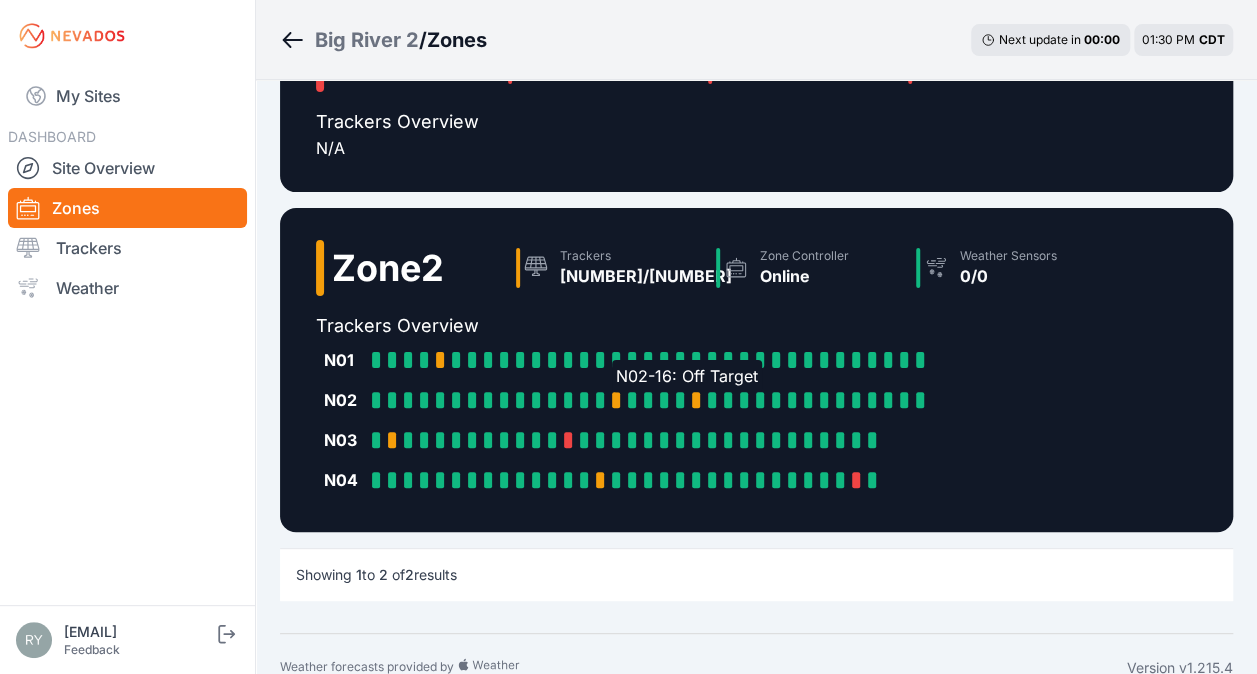 click at bounding box center (616, 400) 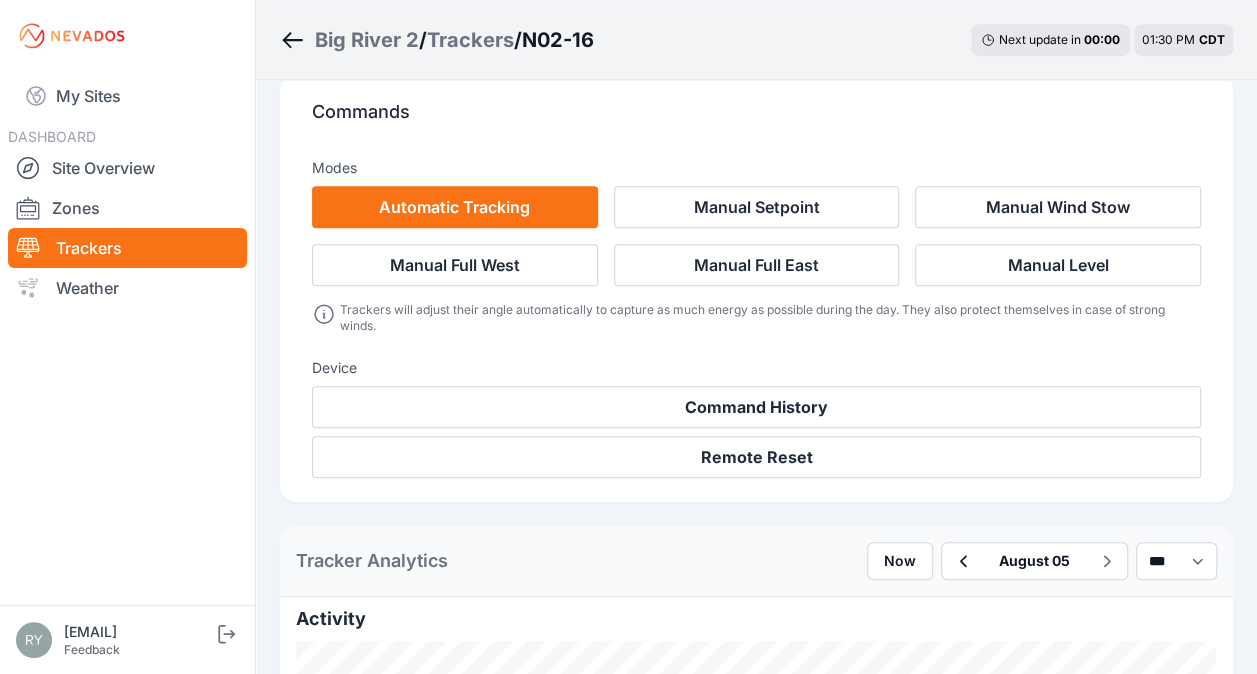 scroll, scrollTop: 100, scrollLeft: 0, axis: vertical 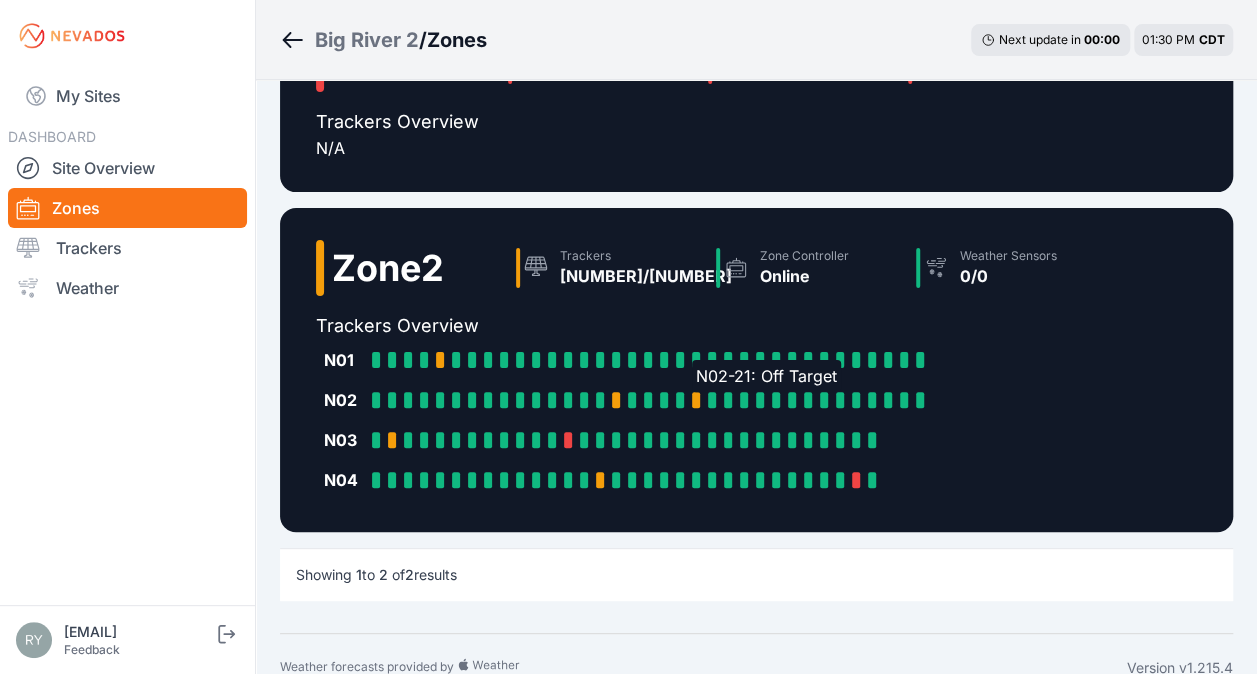 click at bounding box center (696, 400) 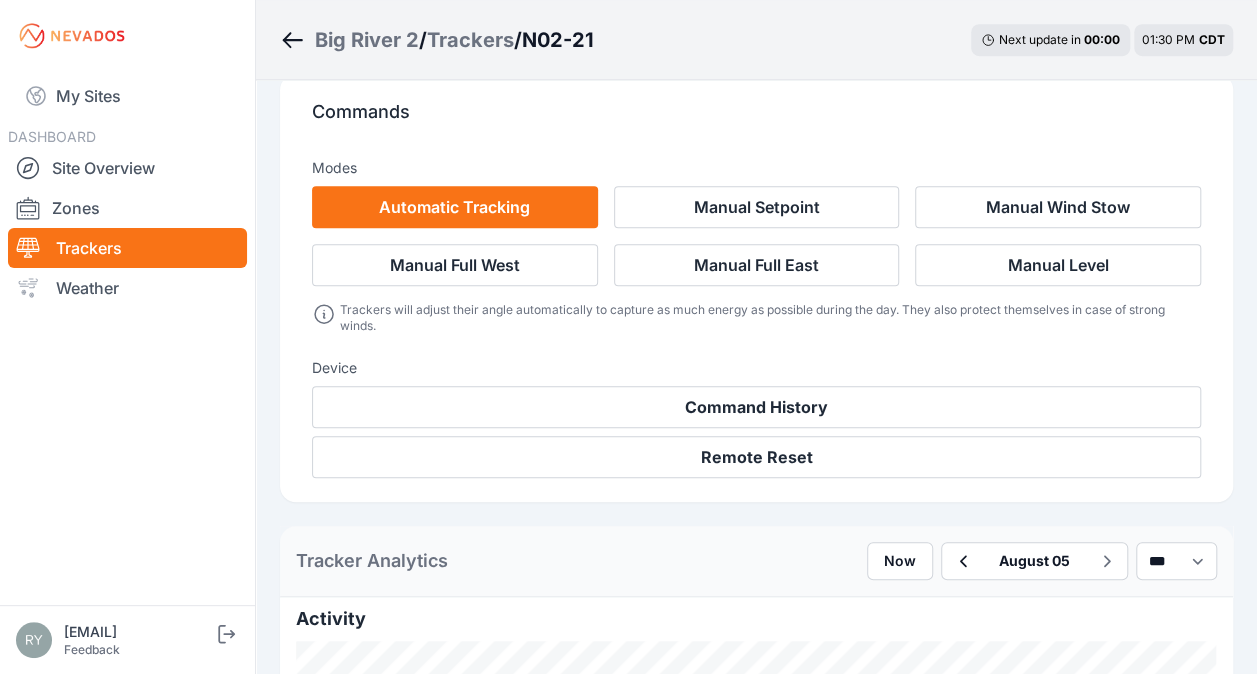 scroll, scrollTop: 100, scrollLeft: 0, axis: vertical 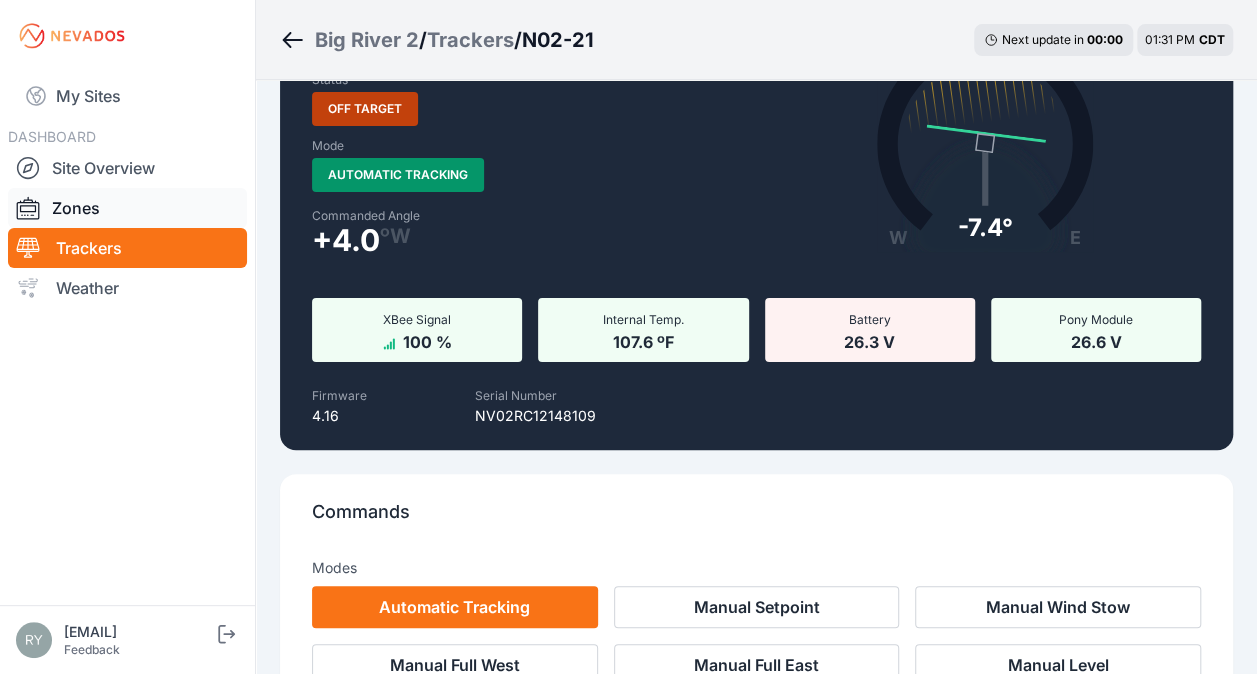 click on "Zones" at bounding box center [127, 208] 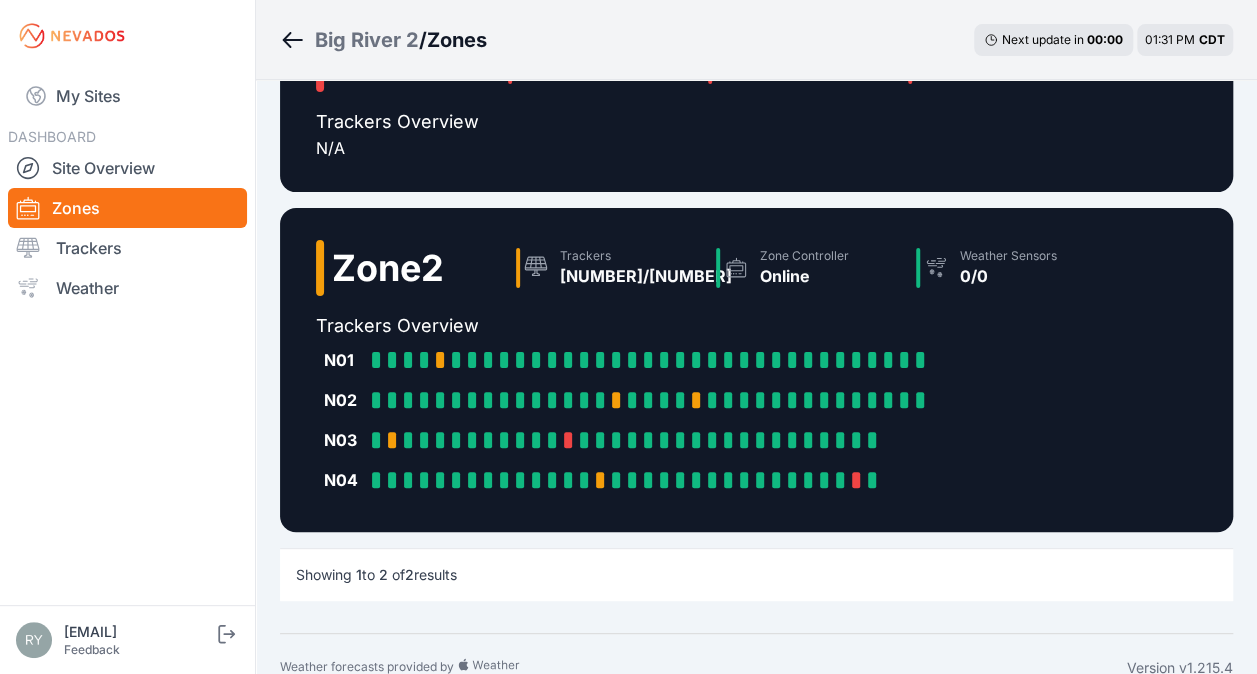 scroll, scrollTop: 0, scrollLeft: 0, axis: both 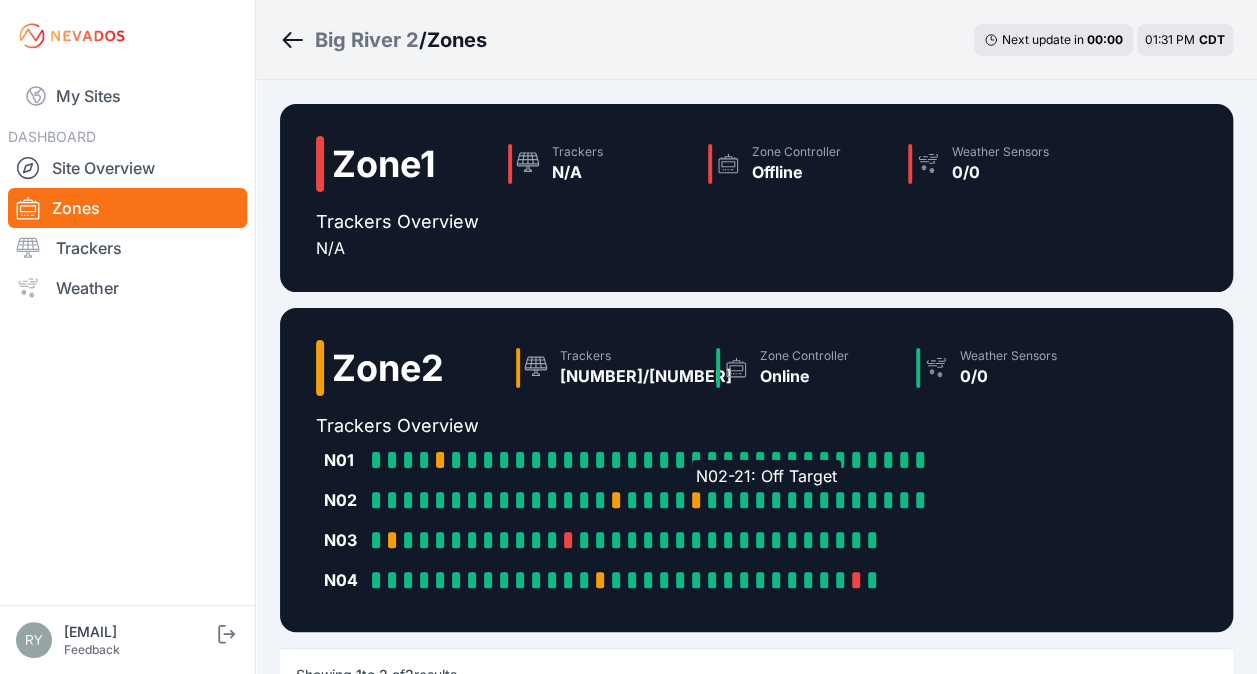 click at bounding box center (696, 500) 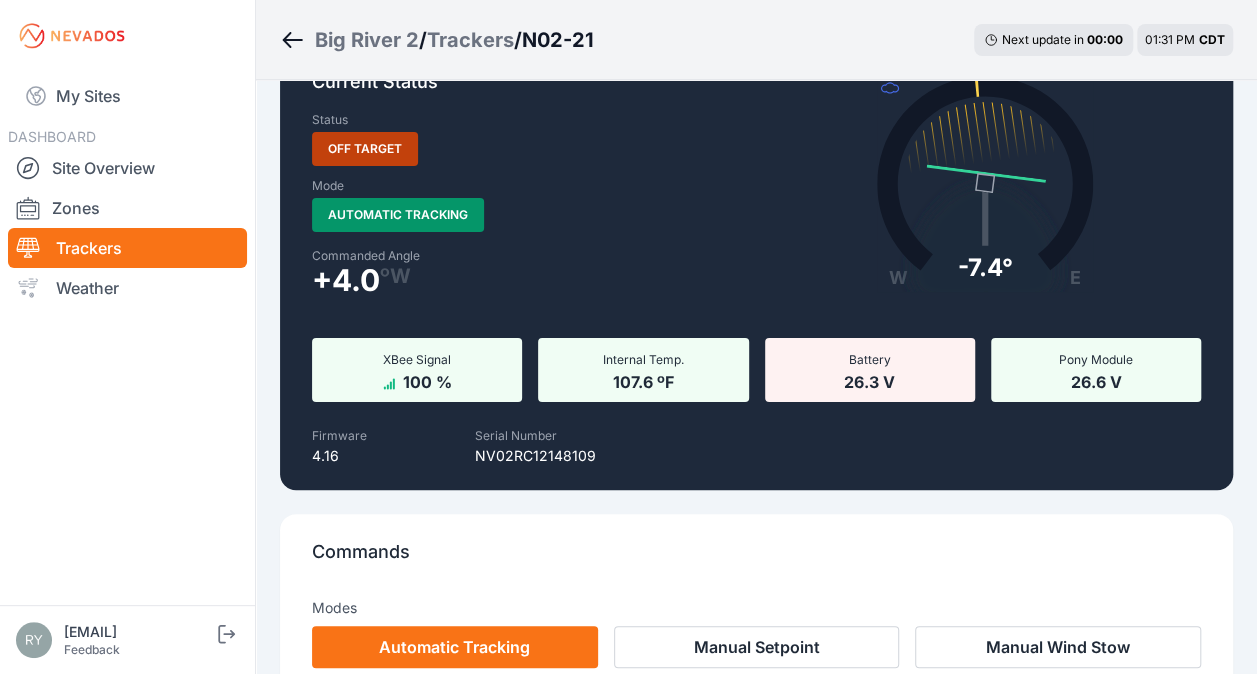 scroll, scrollTop: 0, scrollLeft: 0, axis: both 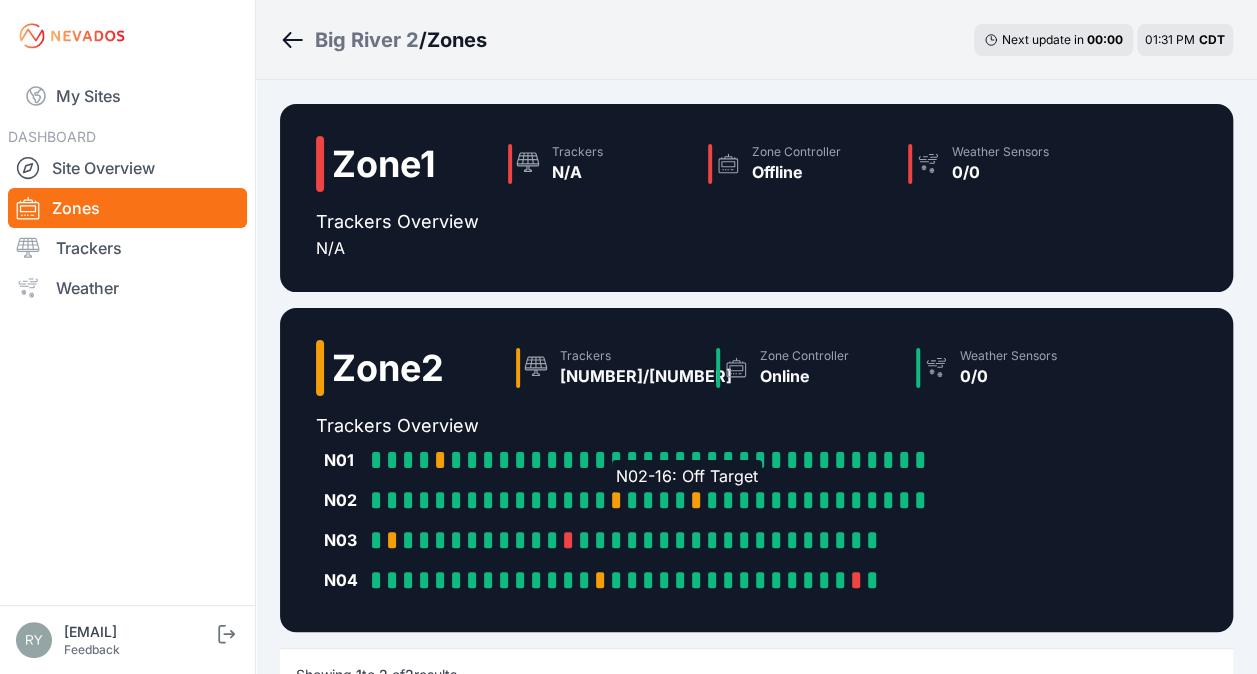 click at bounding box center [616, 500] 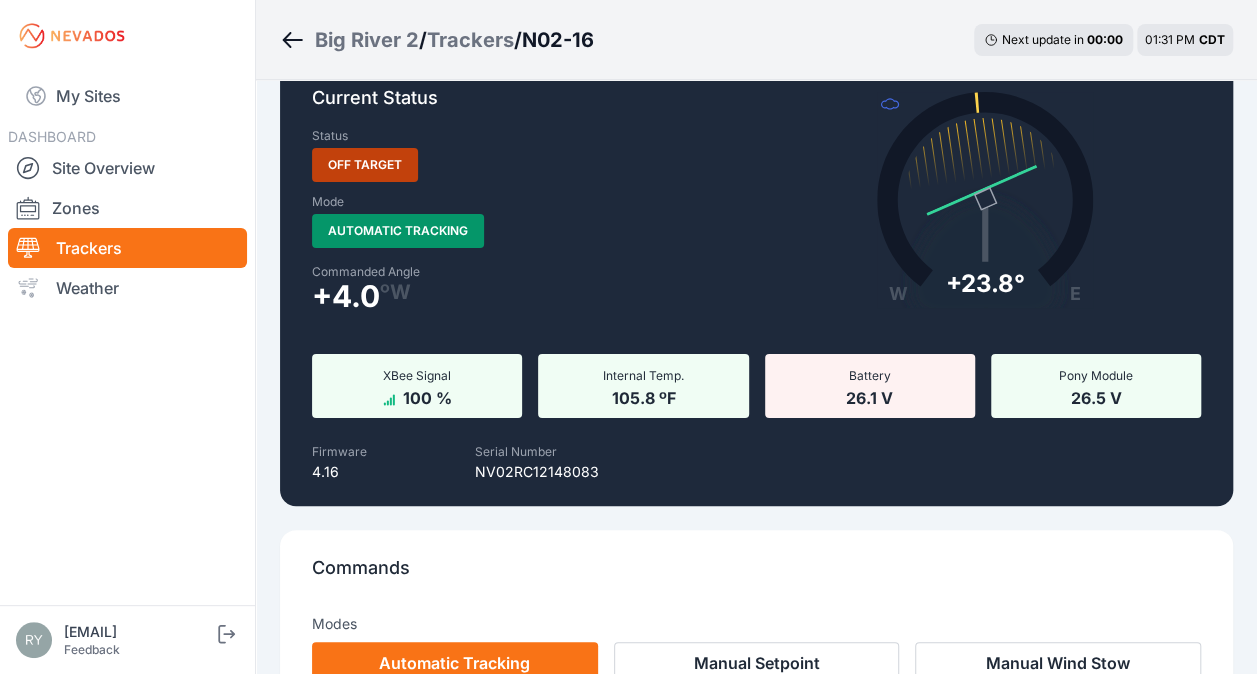 scroll, scrollTop: 0, scrollLeft: 0, axis: both 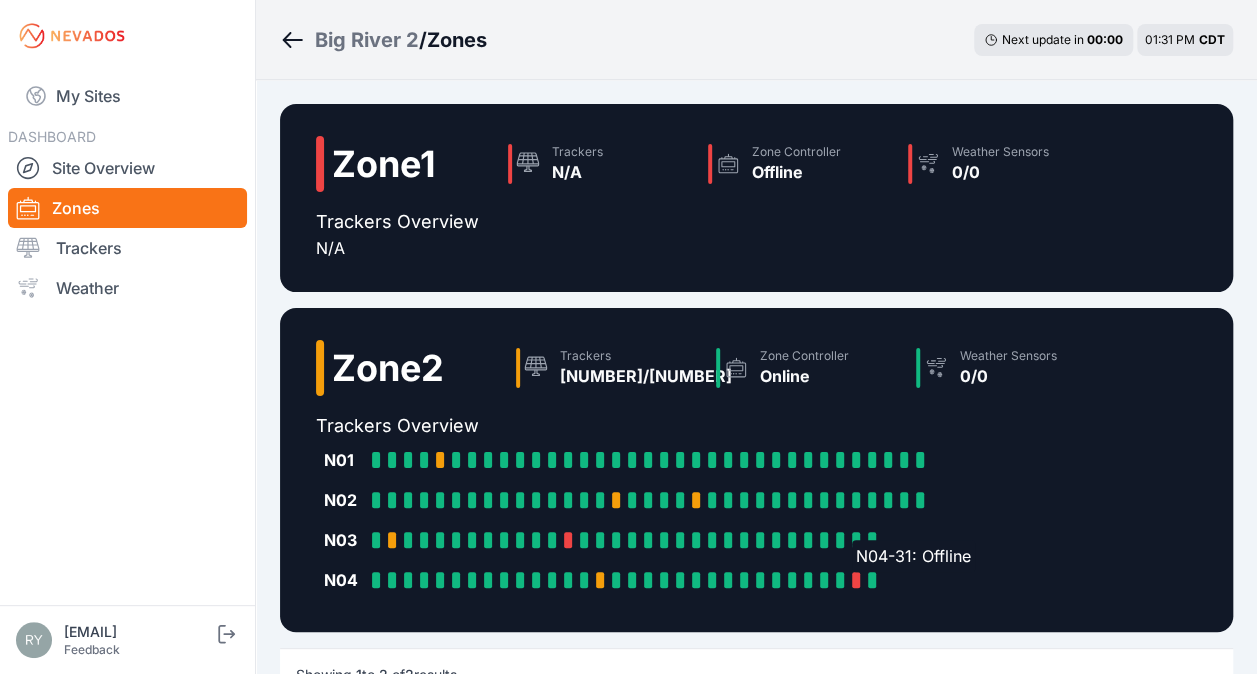click at bounding box center [856, 580] 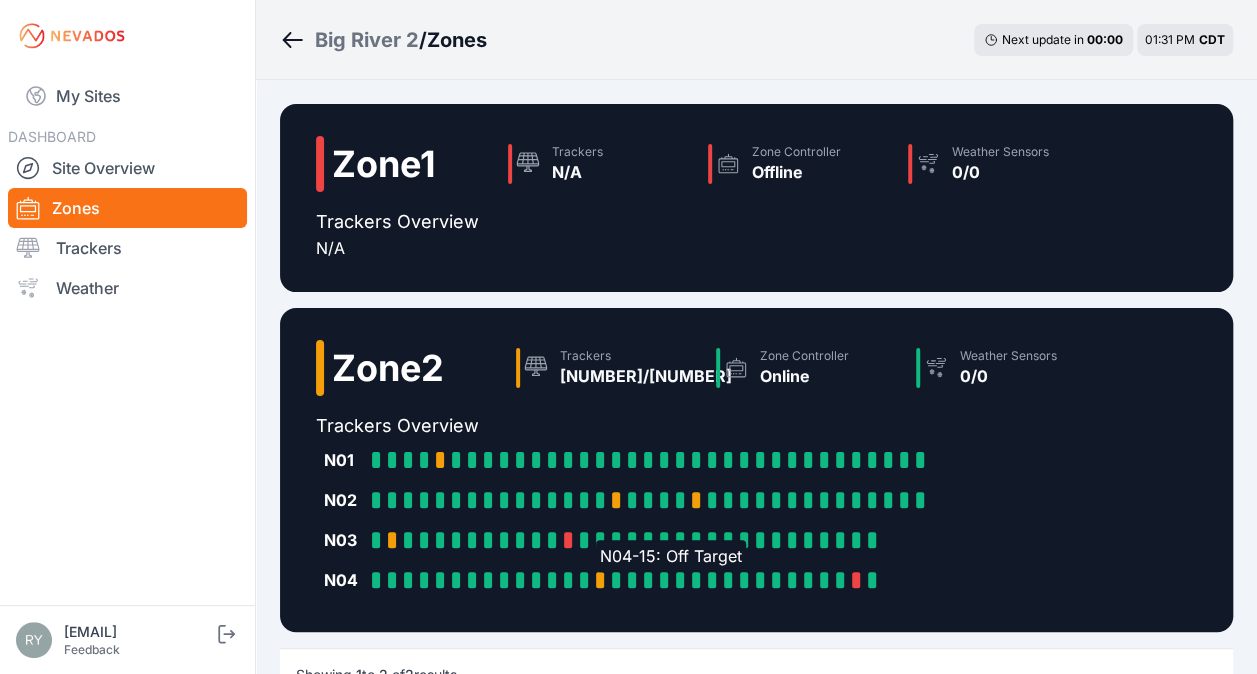 click on "N04-15: Off Target" at bounding box center (604, 580) 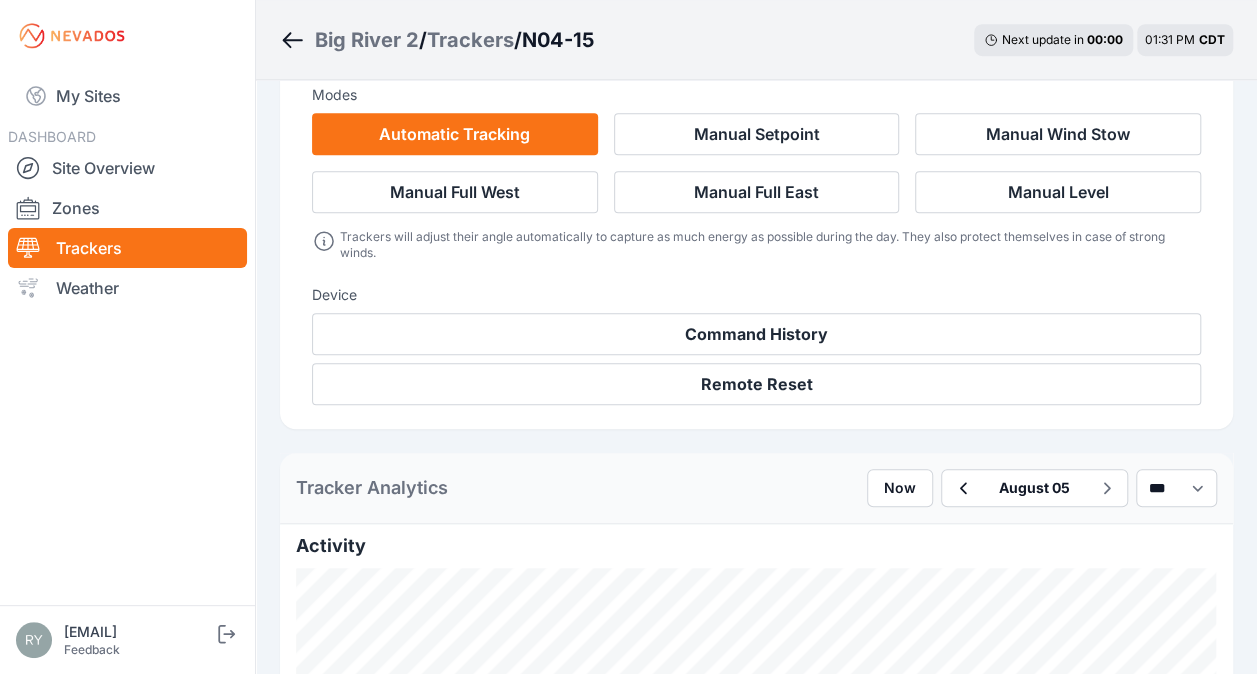 scroll, scrollTop: 400, scrollLeft: 0, axis: vertical 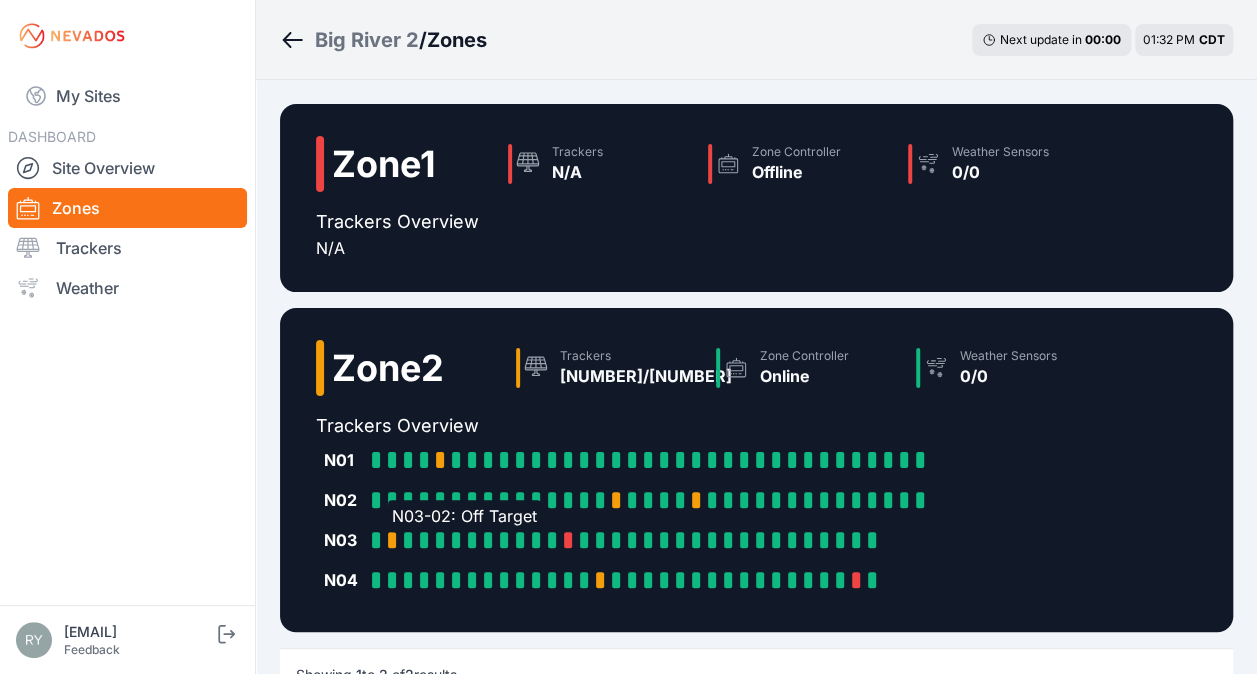 click at bounding box center [392, 540] 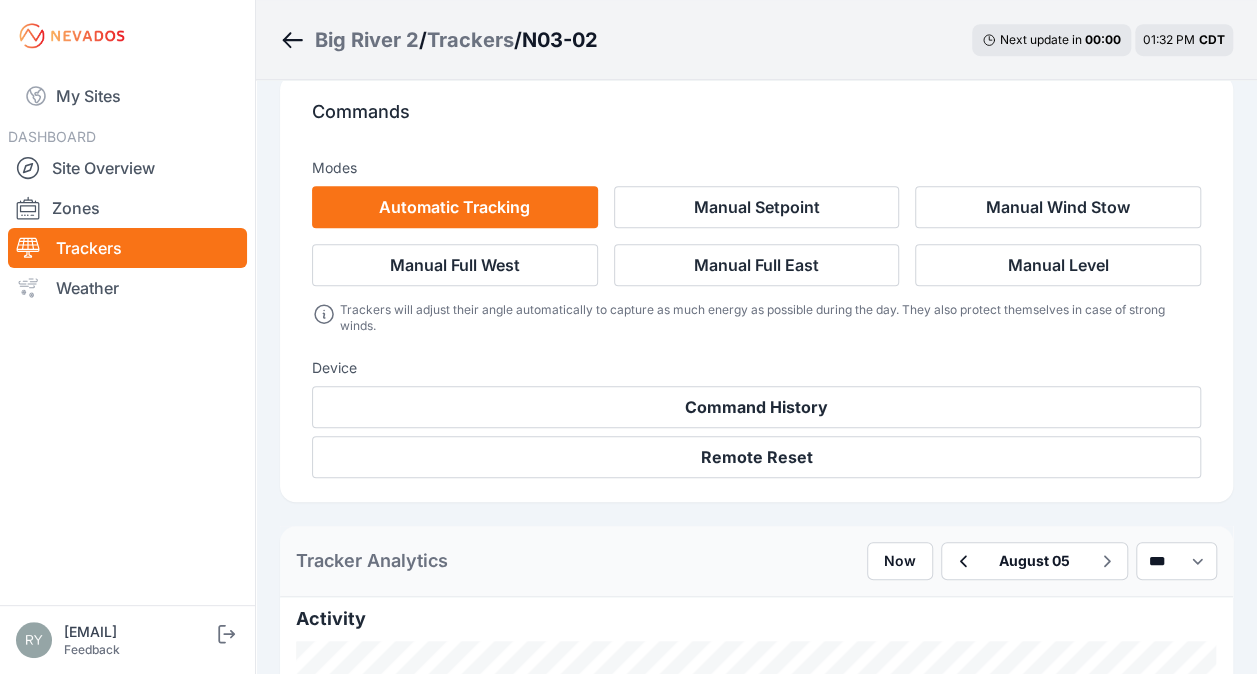 scroll, scrollTop: 0, scrollLeft: 0, axis: both 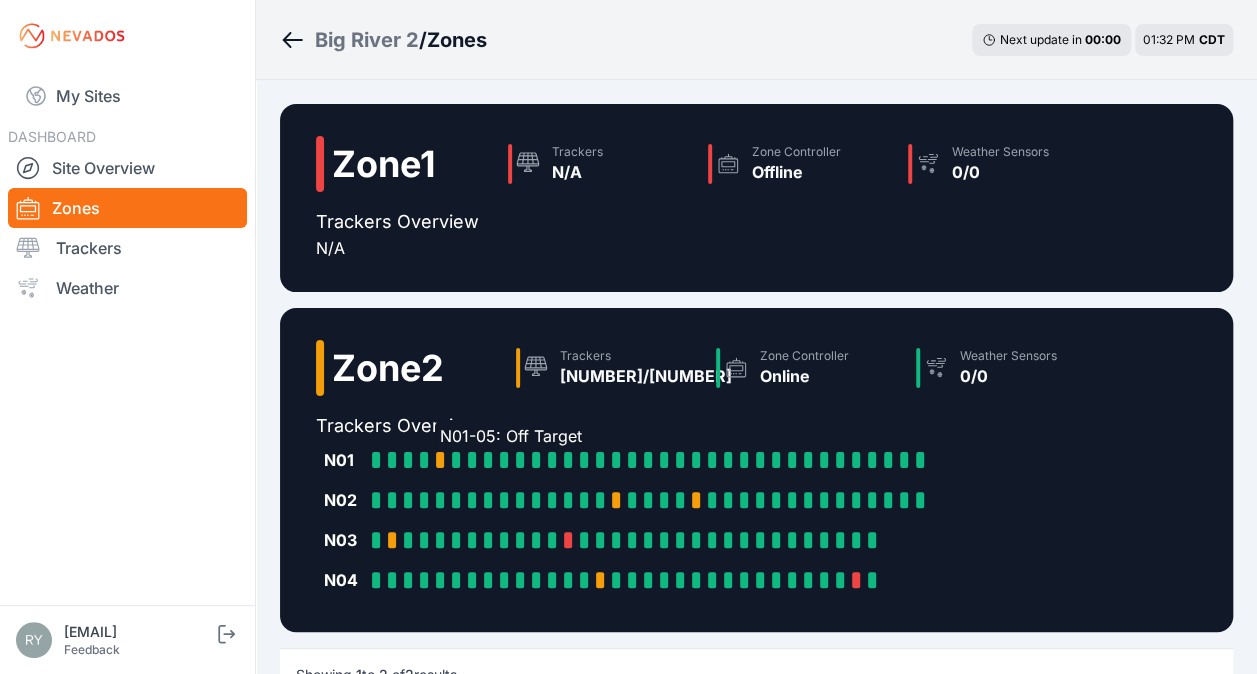 click at bounding box center [440, 460] 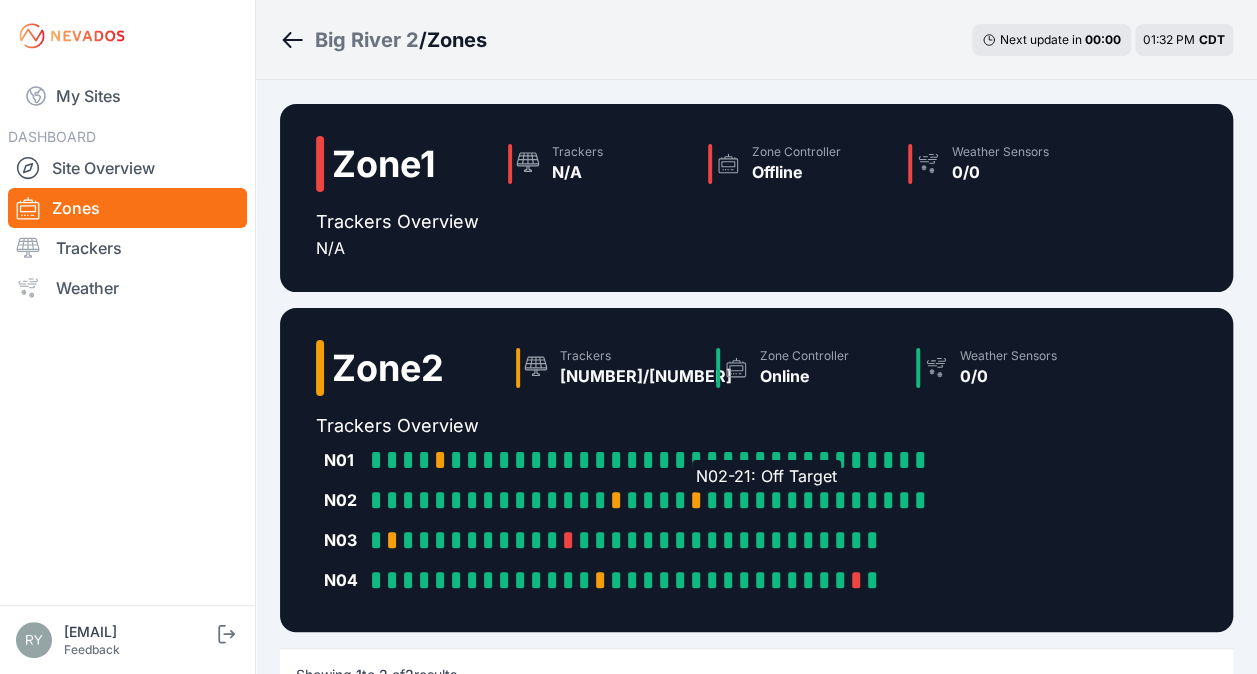 click at bounding box center [696, 500] 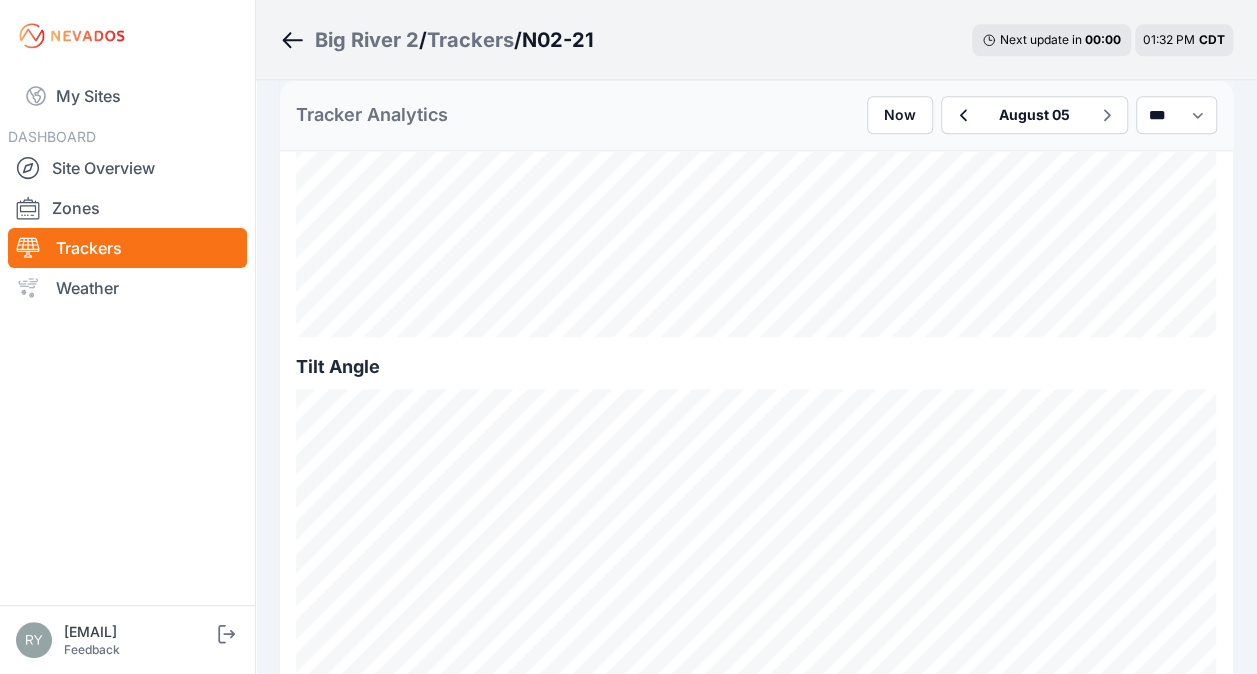 scroll, scrollTop: 1000, scrollLeft: 0, axis: vertical 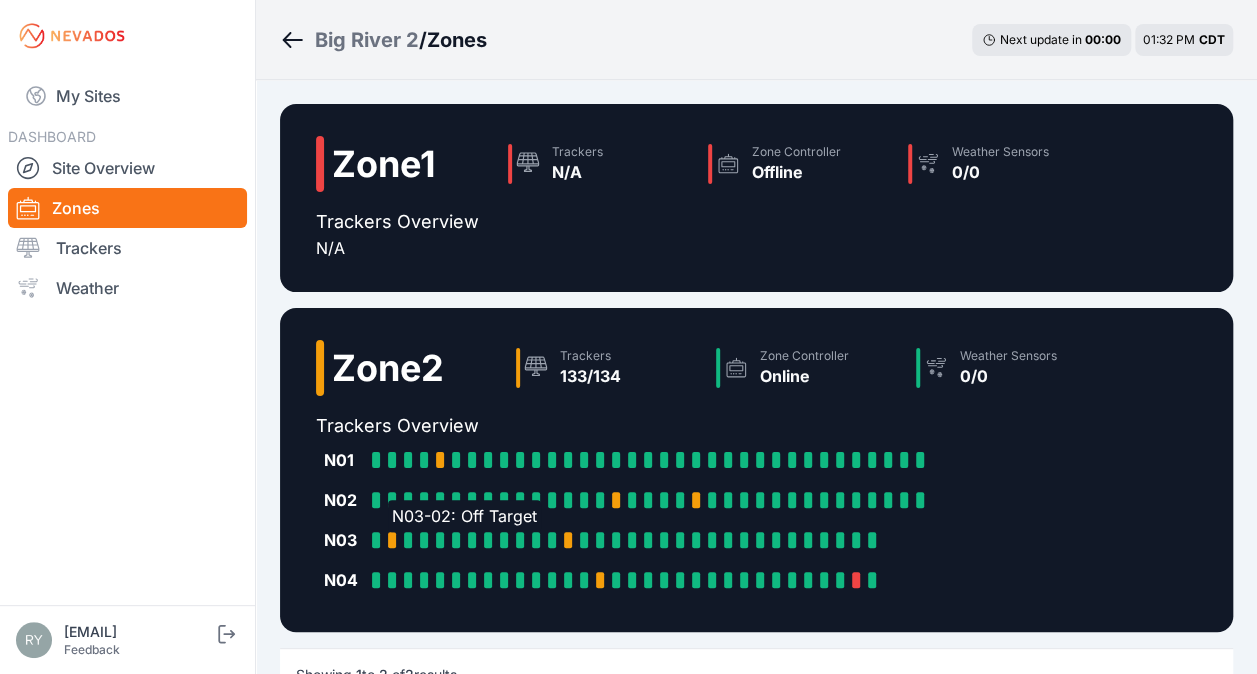 click at bounding box center [392, 540] 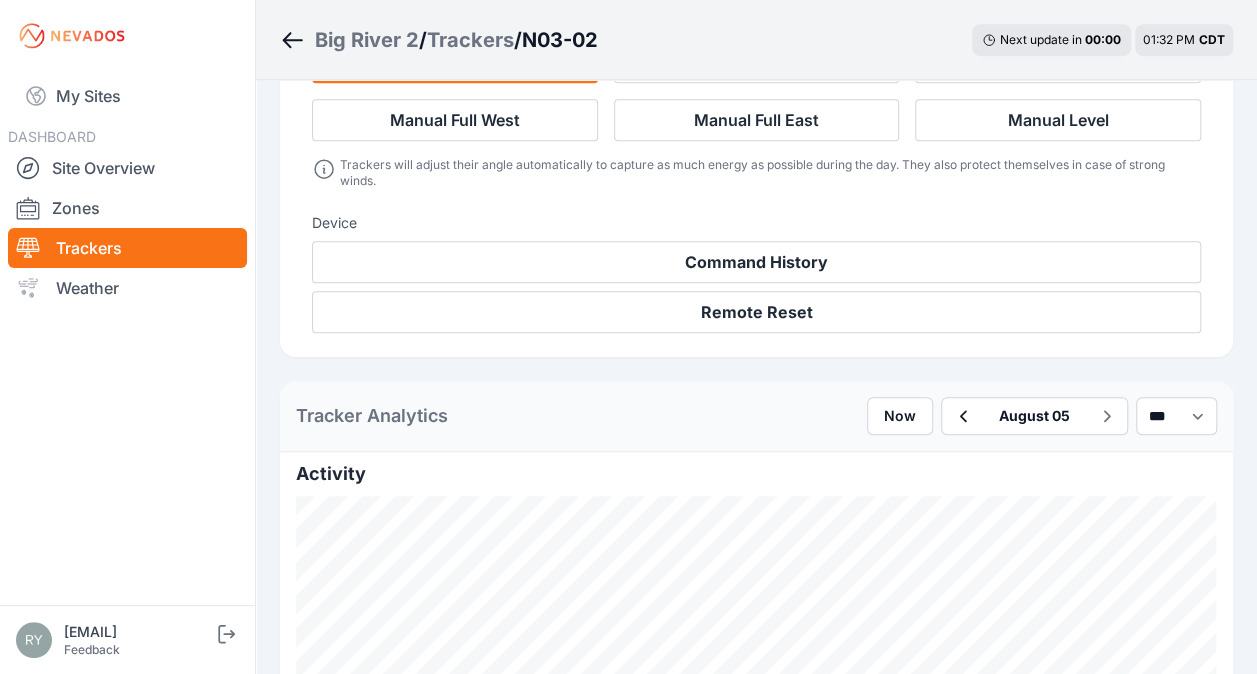 scroll, scrollTop: 500, scrollLeft: 0, axis: vertical 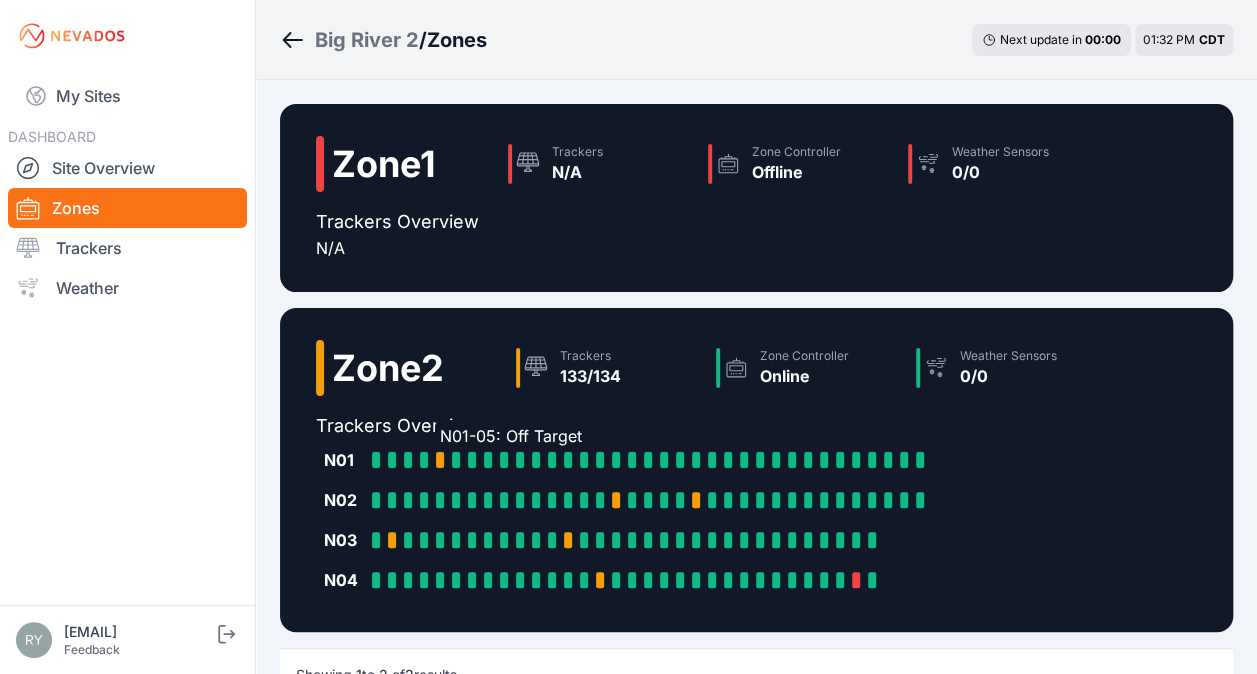 click at bounding box center [440, 460] 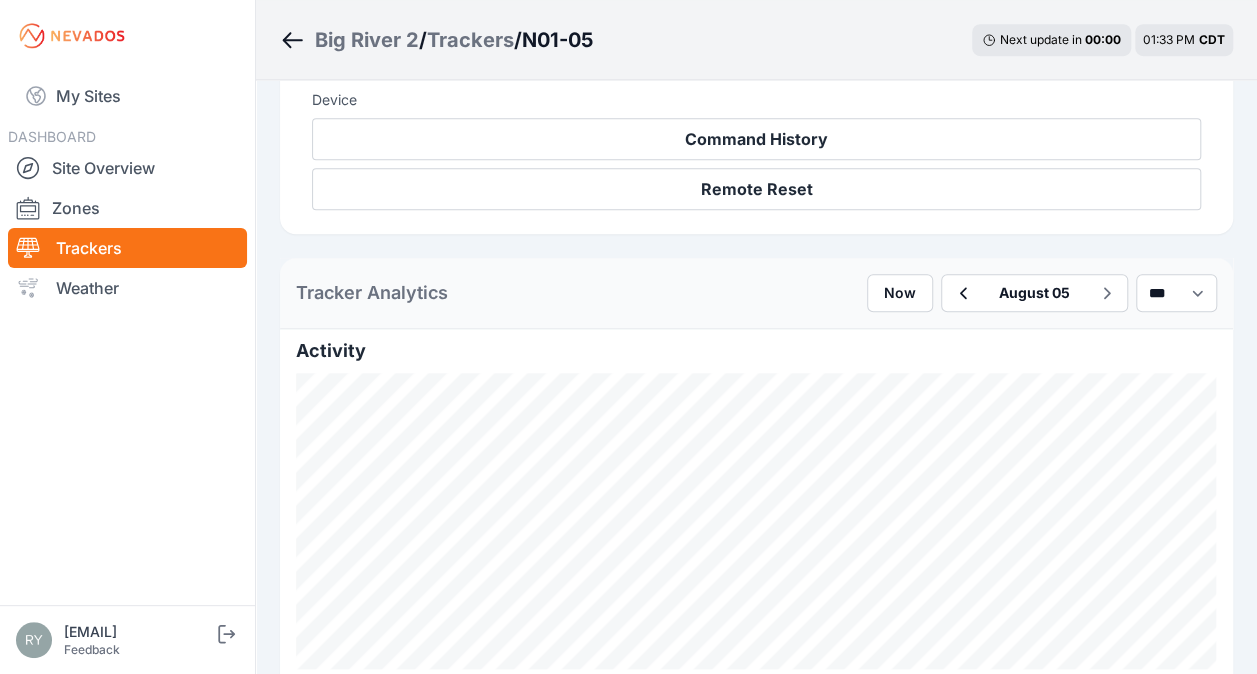 scroll, scrollTop: 800, scrollLeft: 0, axis: vertical 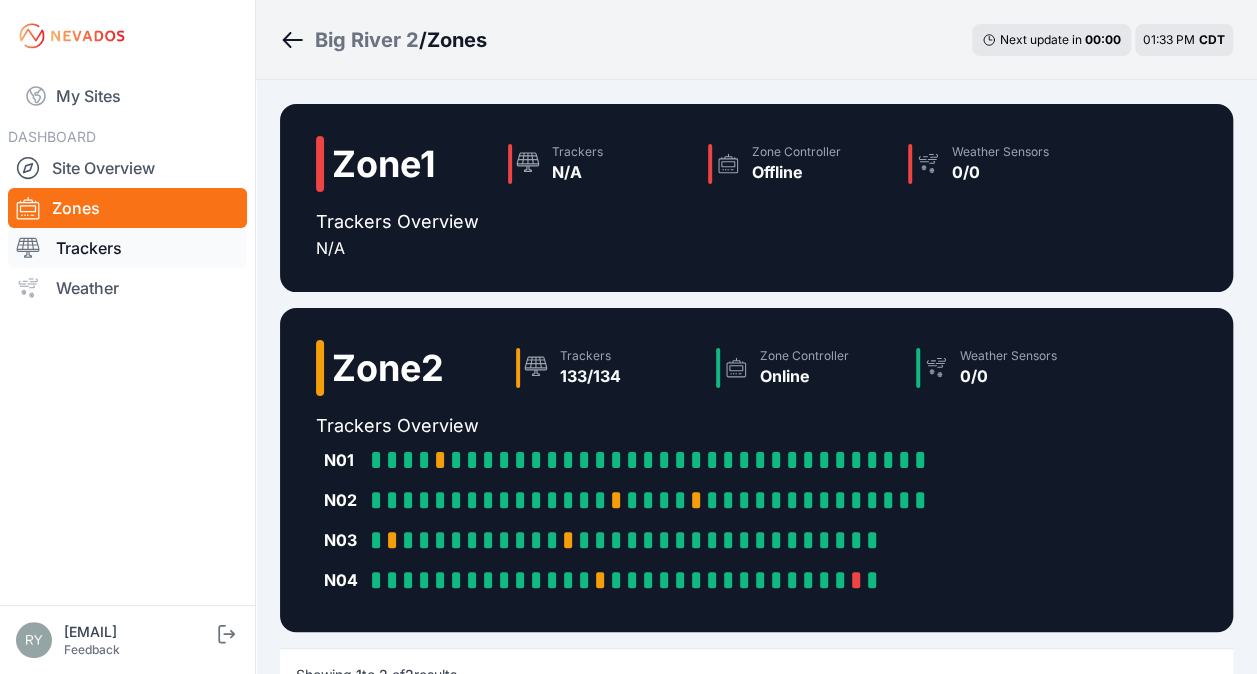 click on "Trackers" at bounding box center [127, 248] 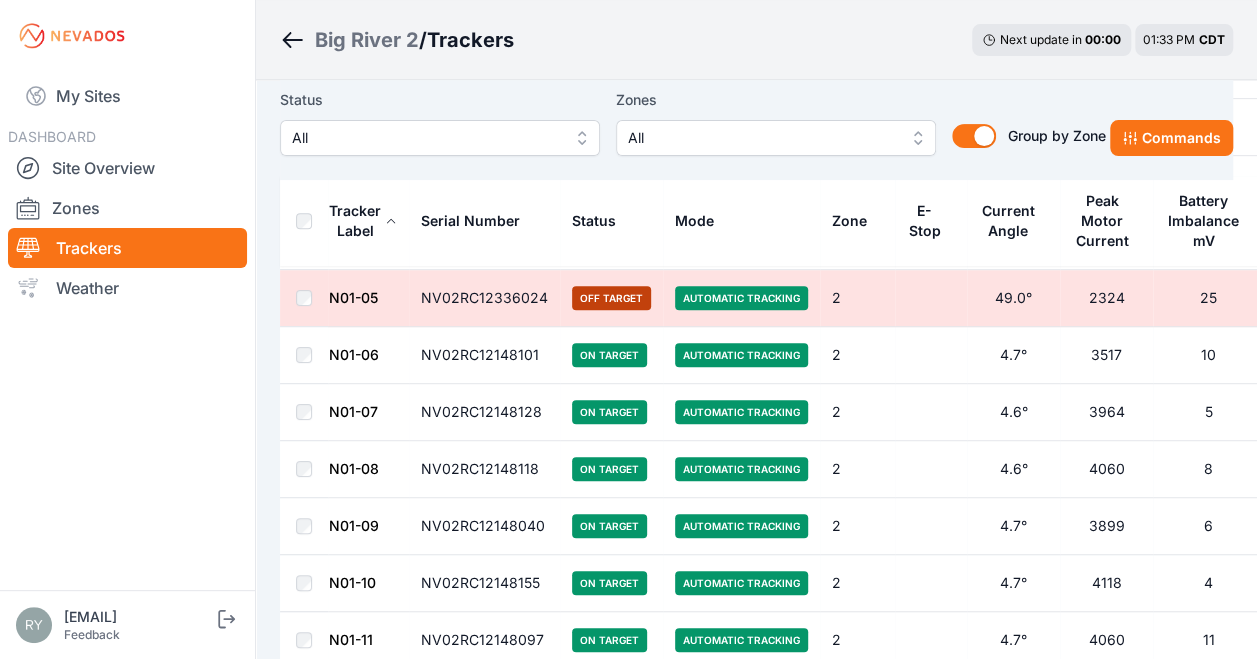 scroll, scrollTop: 300, scrollLeft: 0, axis: vertical 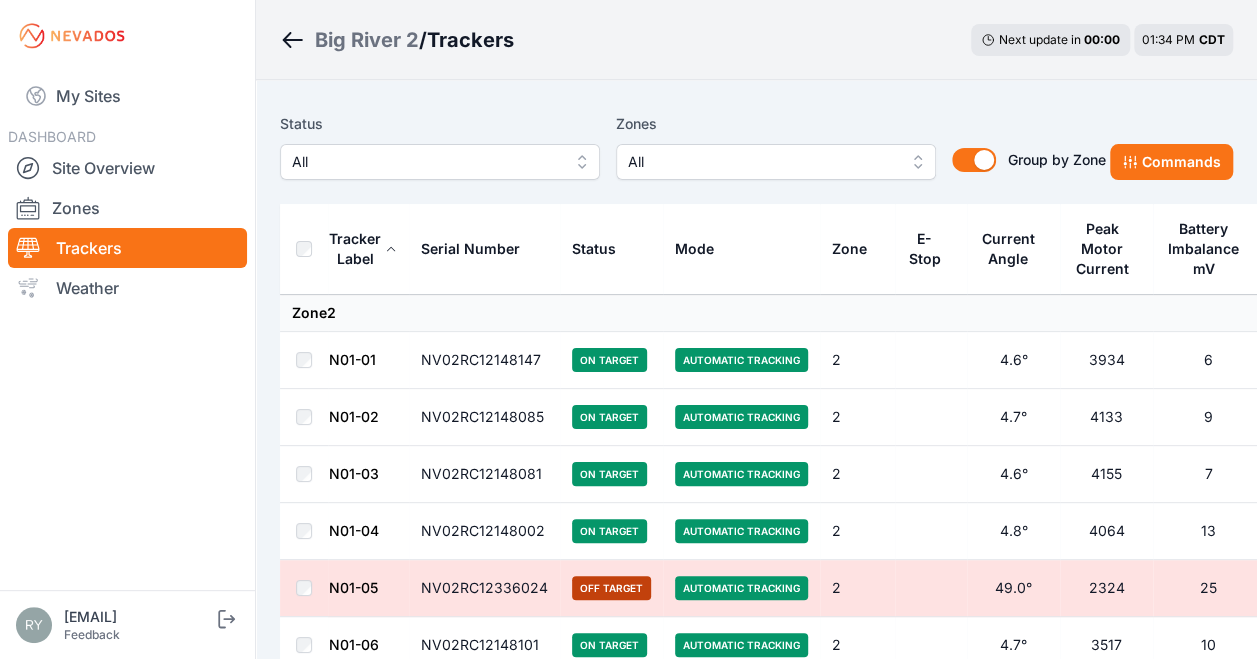 click on "All" at bounding box center (426, 162) 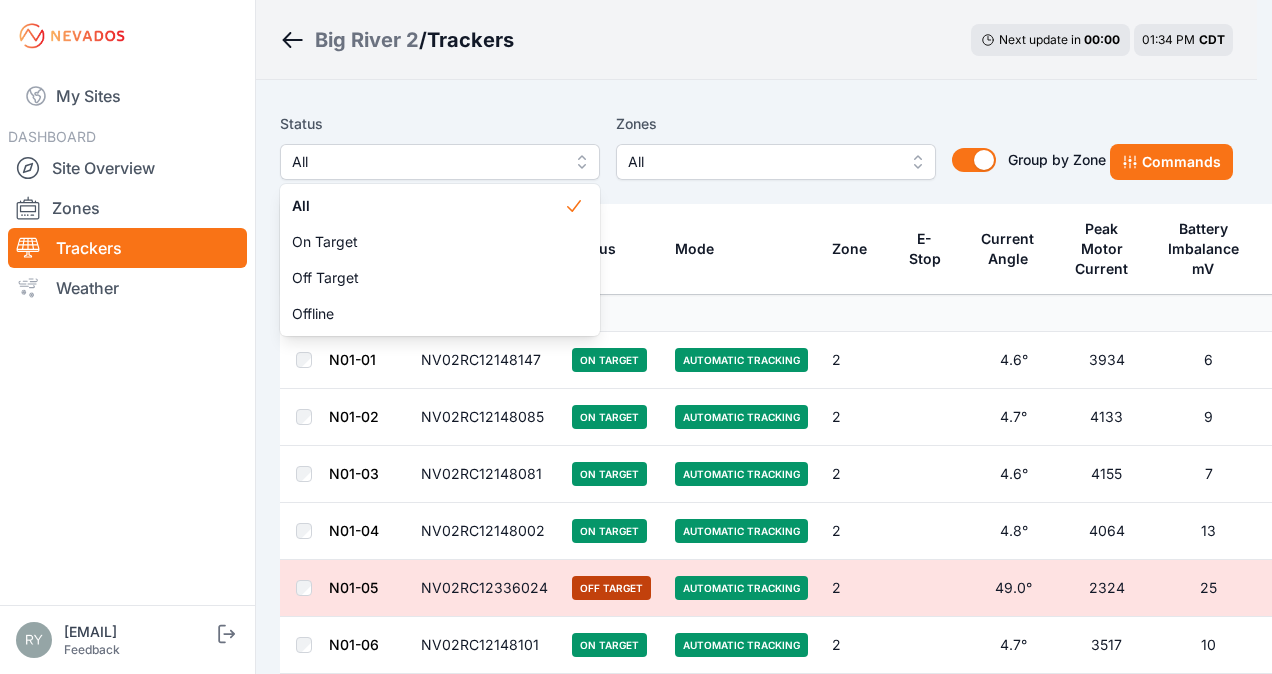 click on "Status All All On Target Off Target Offline Zones All Group by Zone Group by Zone Commands Tracker Label Serial Number Status Mode Zone E-Stop Current Angle Peak Motor Current Battery Imbalance mV Pony Panel mV Zone  2 N01-01 NV02RC12148147 On Target Automatic Tracking 2 4.6° 3934 6 27290 N01-02 NV02RC12148085 On Target Automatic Tracking 2 4.7° 4133 9 27270 N01-03 NV02RC12148081 On Target Automatic Tracking 2 4.6° 4155 7 27800 N01-04 NV02RC12148002 On Target Automatic Tracking 2 4.8° 4064 13 27030 N01-05 NV02RC12336024 Off Target Automatic Tracking 2 49.0° 2324 25 26980 N01-06 NV02RC12148101 On Target Automatic Tracking 2 4.7° 3517 10 26590 N01-07 NV02RC12148128 On Target Automatic Tracking 2 4.6° 3964 5 27350 N01-08 NV02RC12148118 On Target Automatic Tracking 2 4.6° 4060 8 27410 N01-09 NV02RC12148040 On Target Automatic Tracking 2 4.7° 3899 6 27300 N01-10 NV02RC12148155 On Target Automatic Tracking 2 4.7° 4118 4 27250 N01-11 NV02RC12148097 On Target Automatic Tracking 2 4.7° 4060 11 26530 N01-12" at bounding box center (756, 4091) 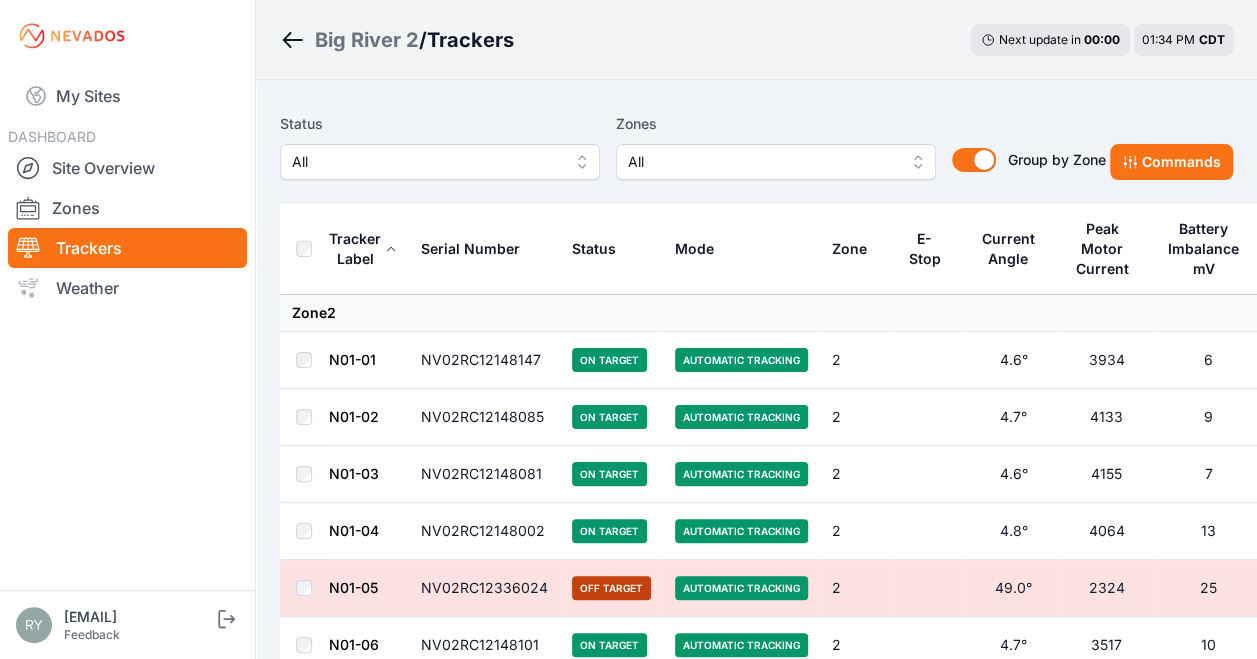 click on "All" at bounding box center (762, 162) 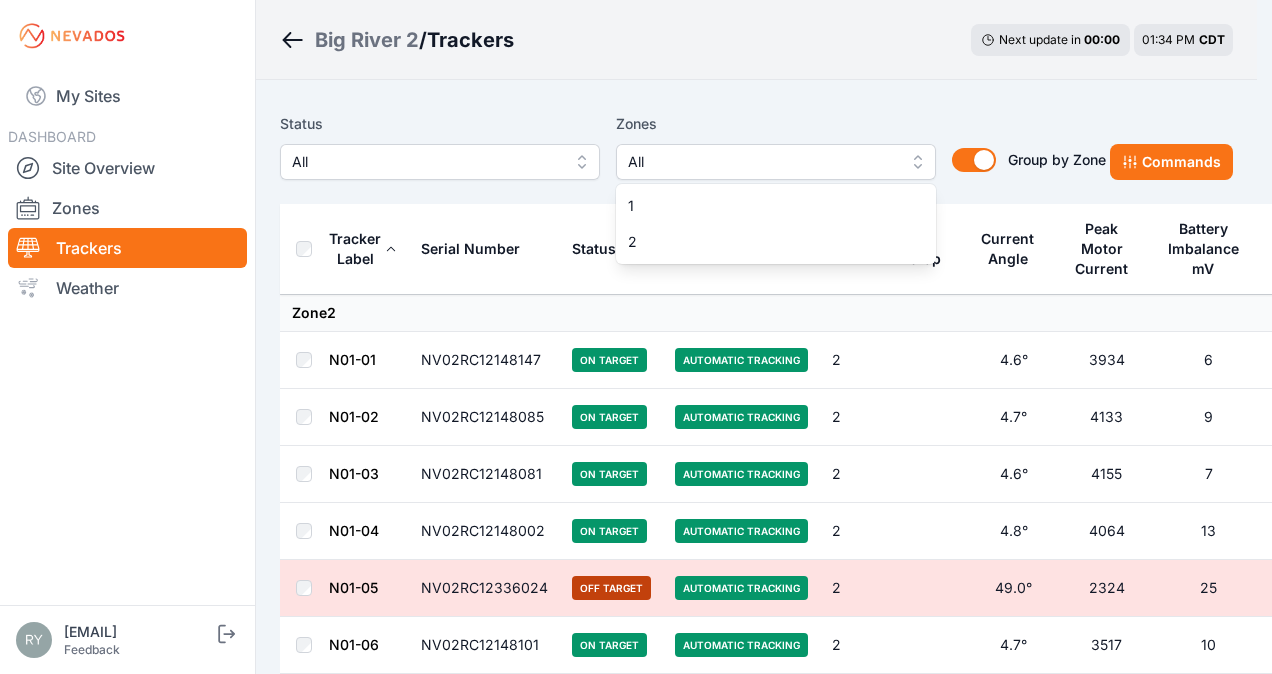 click on "Status All Zones All 1 2 Group by Zone Group by Zone Commands" at bounding box center (756, 154) 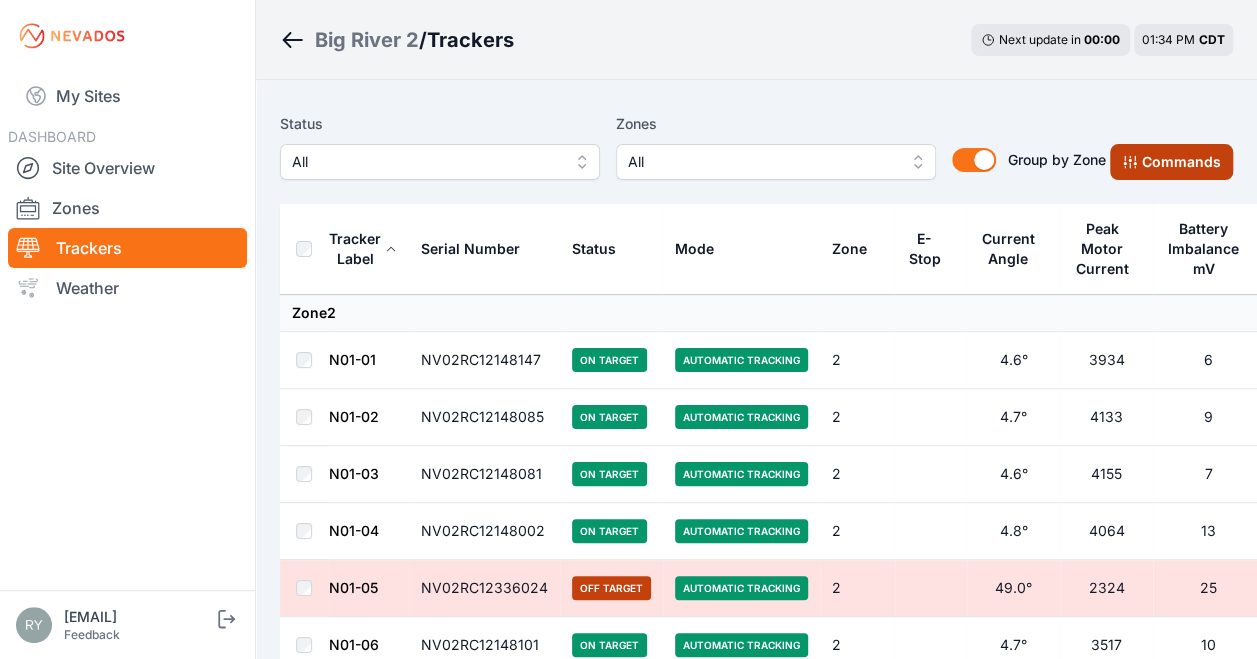click on "Commands" at bounding box center (1171, 162) 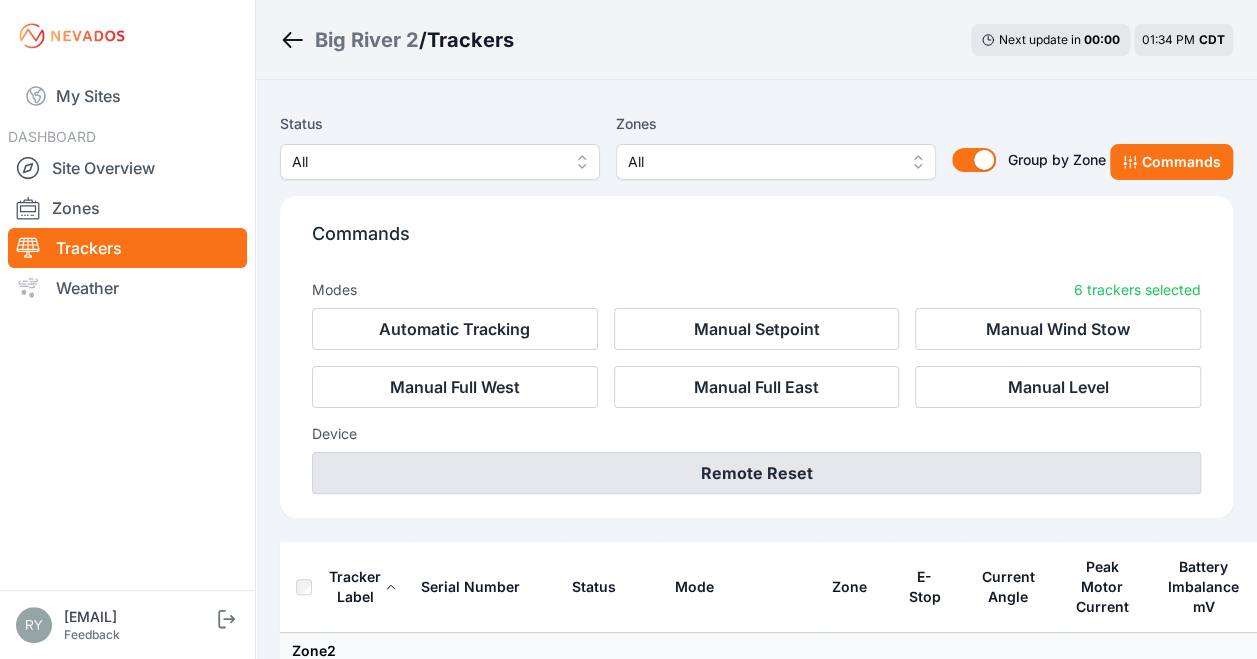 click on "Remote Reset" at bounding box center [756, 473] 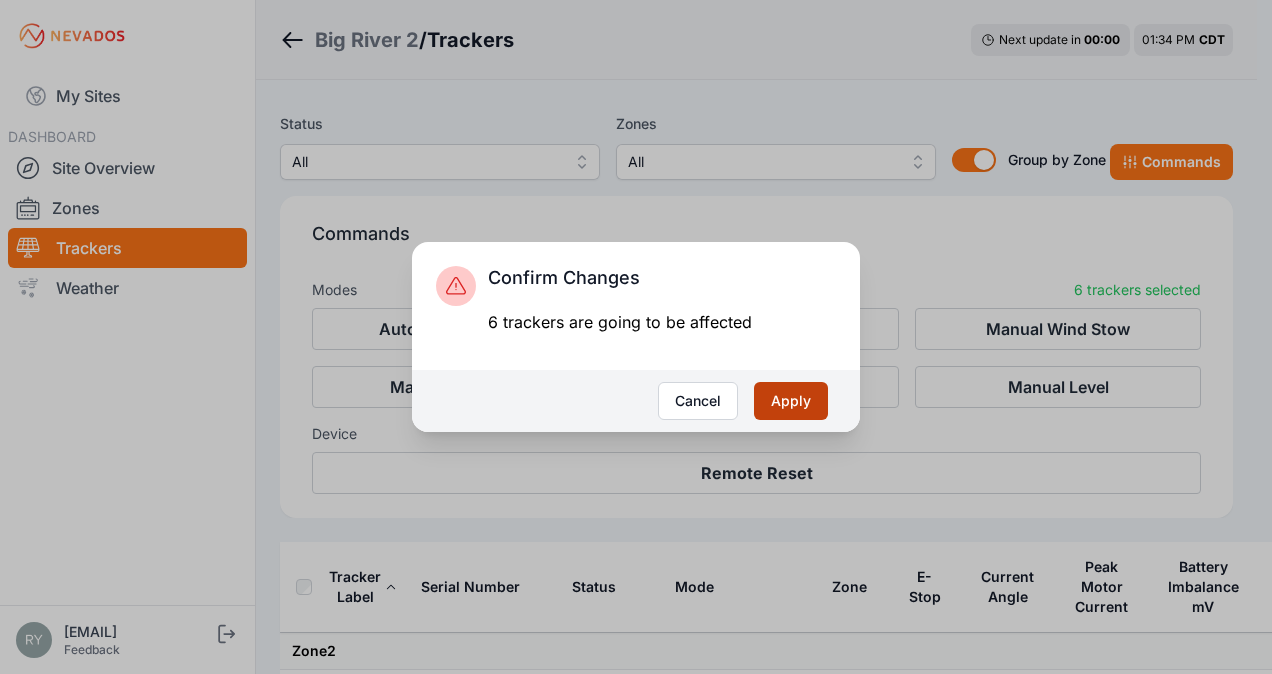 click on "Apply" at bounding box center (791, 401) 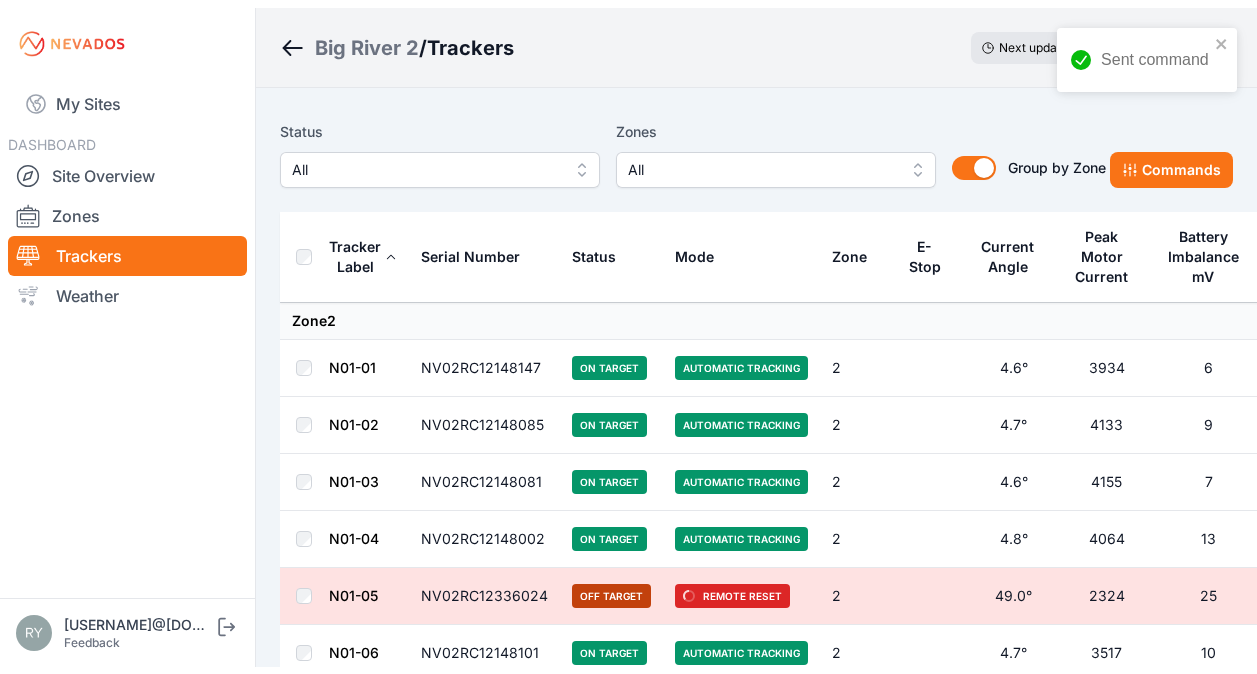 scroll, scrollTop: 0, scrollLeft: 0, axis: both 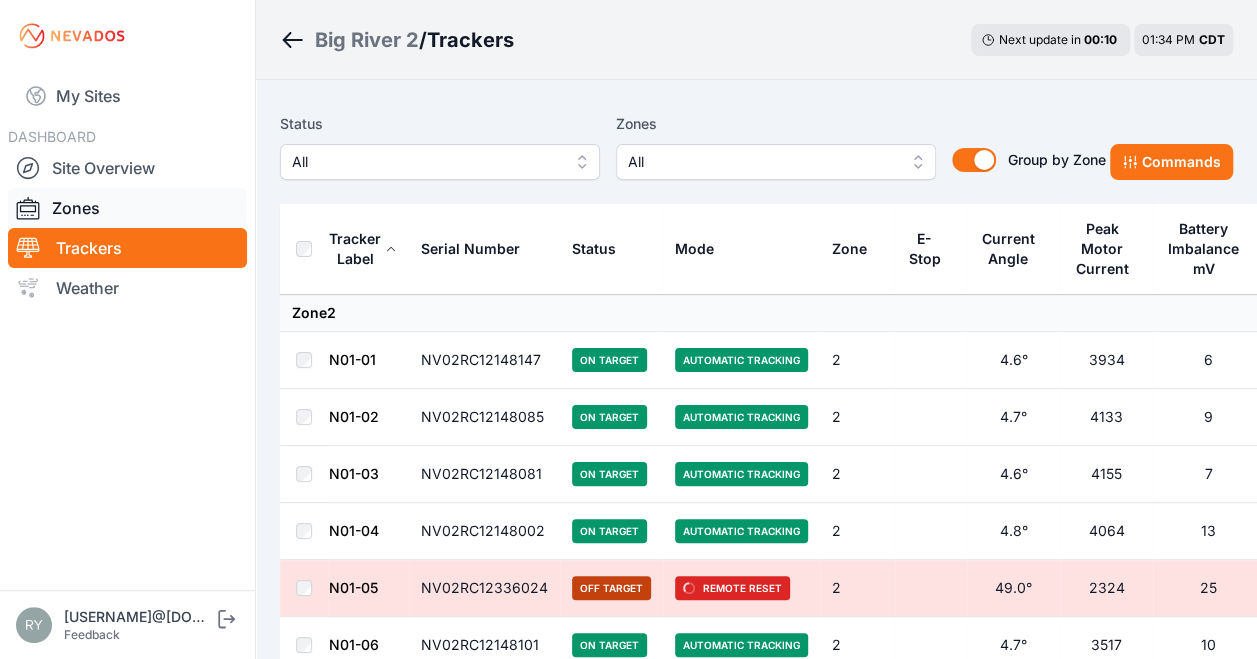 click on "Zones" at bounding box center [127, 208] 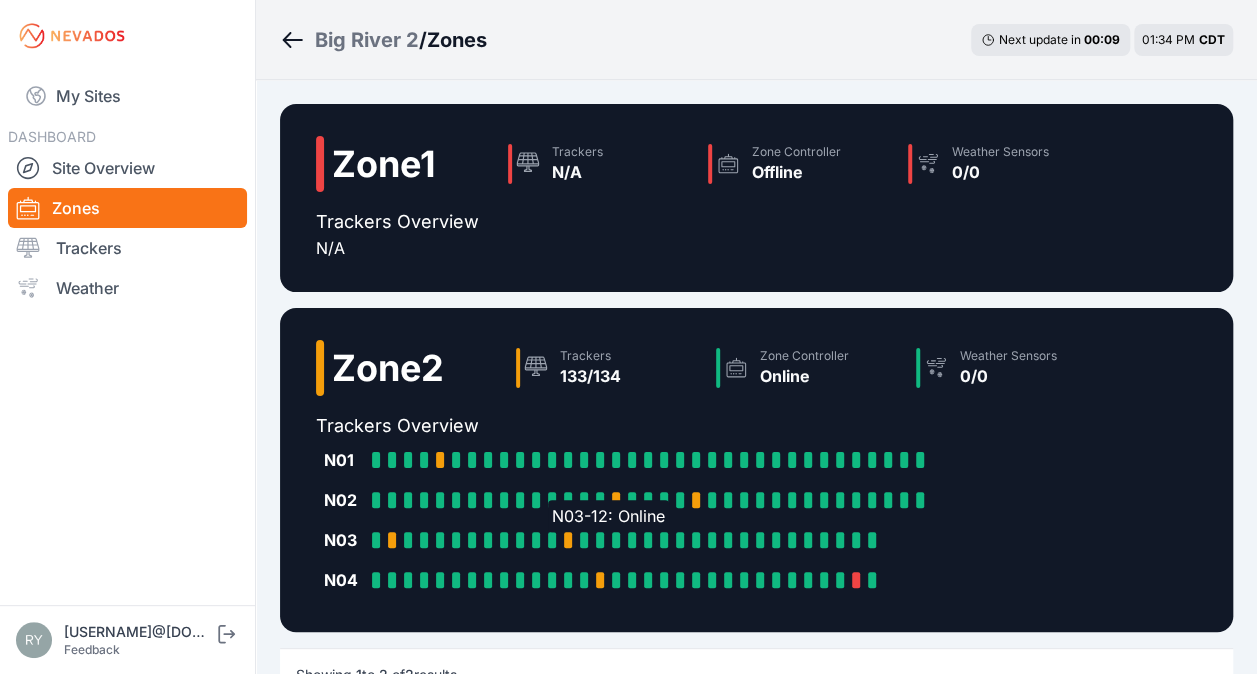 click on "N03-12: Online" at bounding box center (556, 540) 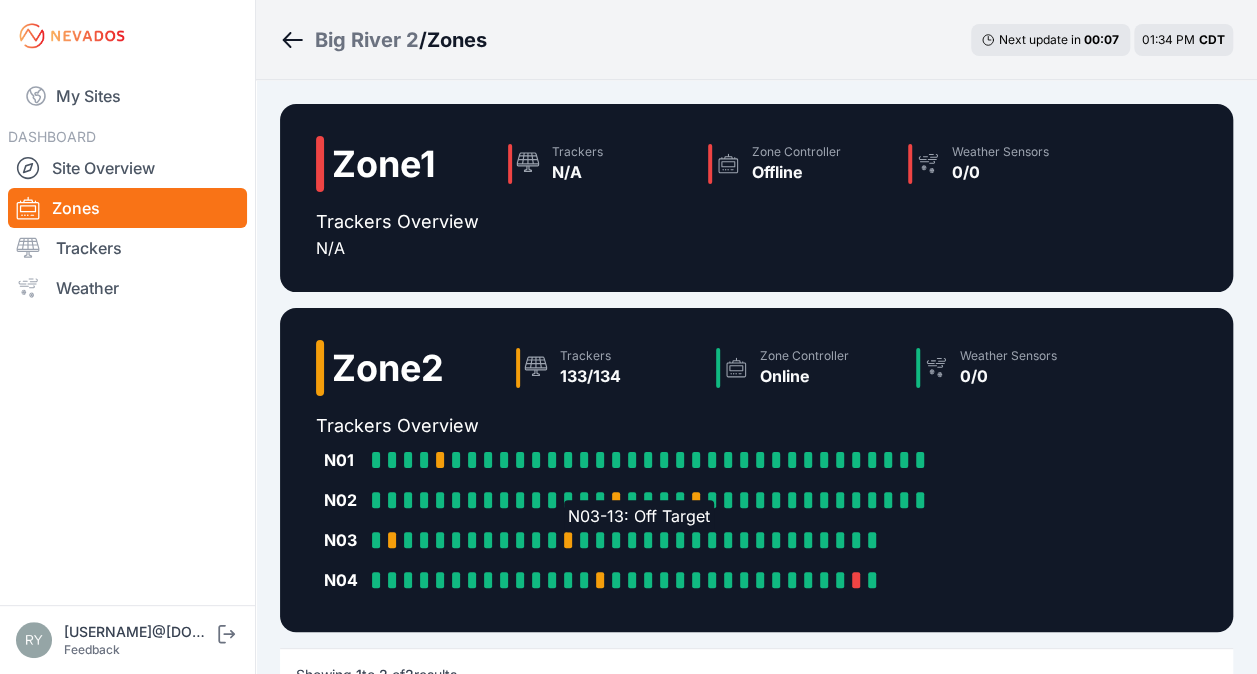 click at bounding box center (568, 540) 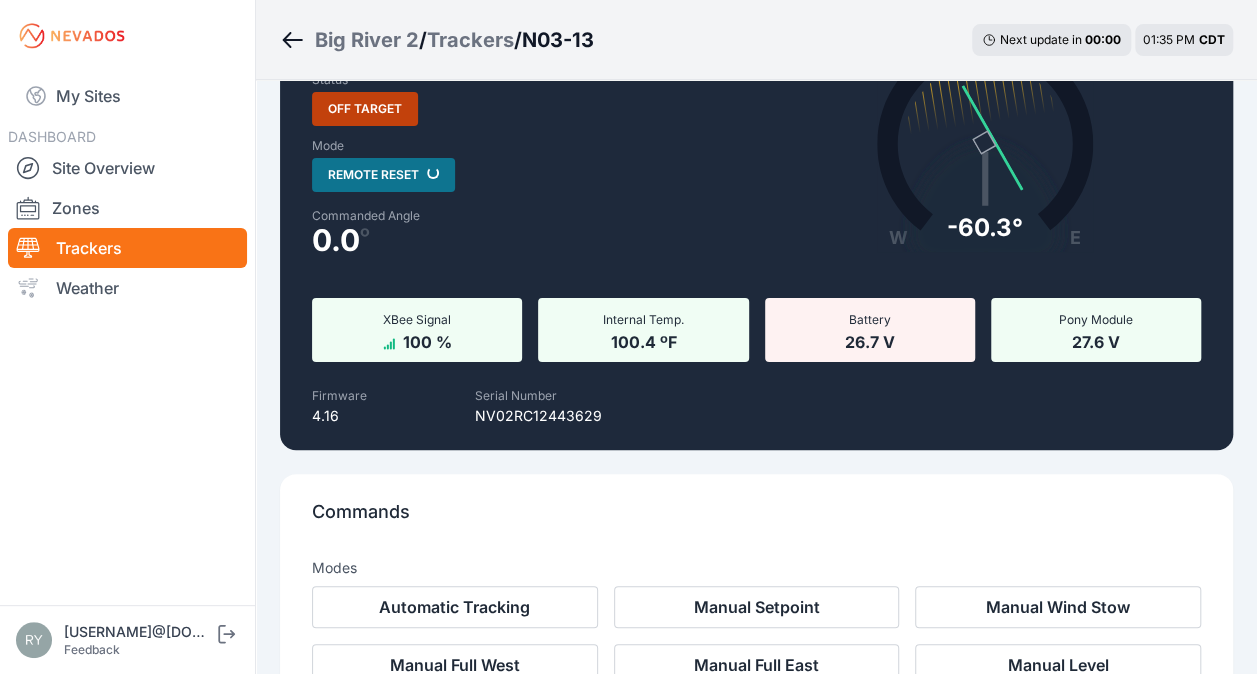scroll, scrollTop: 0, scrollLeft: 0, axis: both 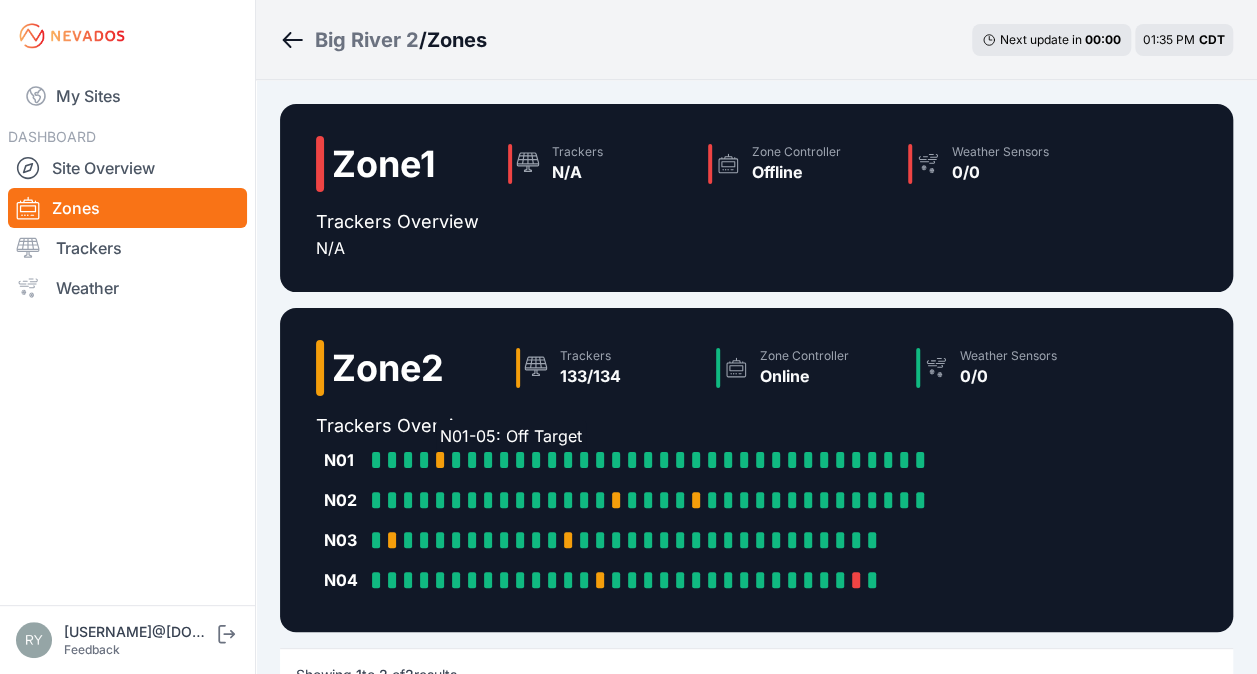 click at bounding box center [440, 460] 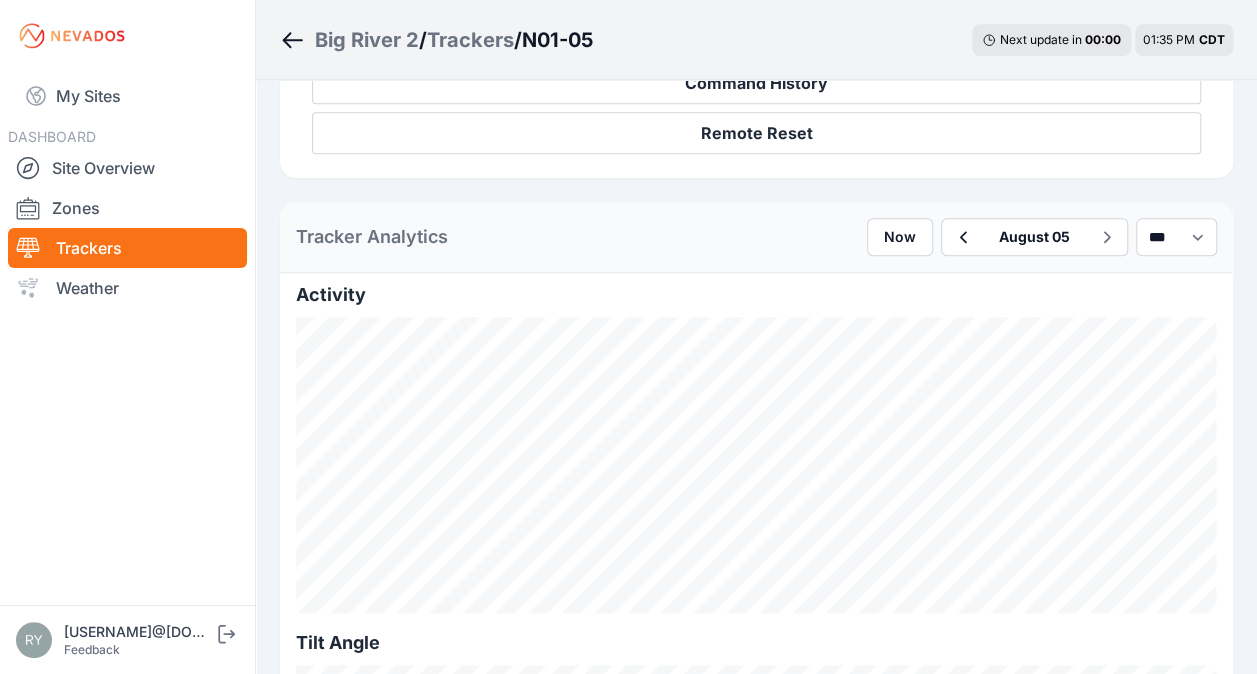 scroll, scrollTop: 800, scrollLeft: 0, axis: vertical 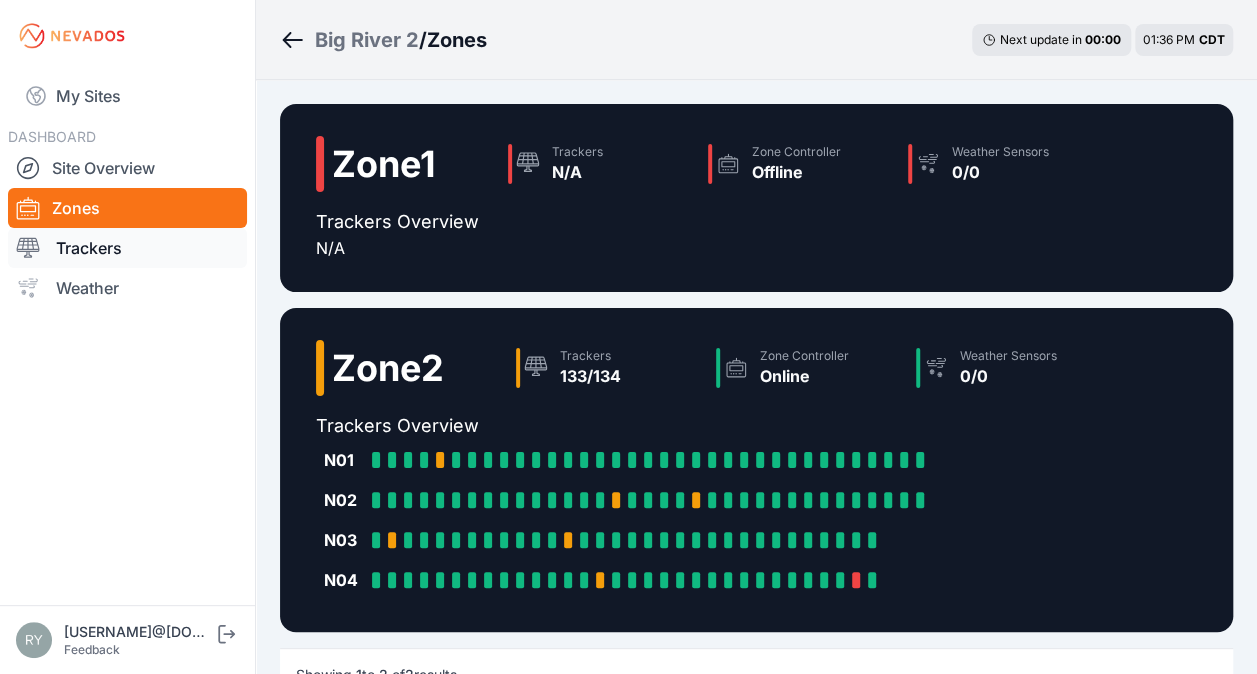 click on "Trackers" at bounding box center (127, 248) 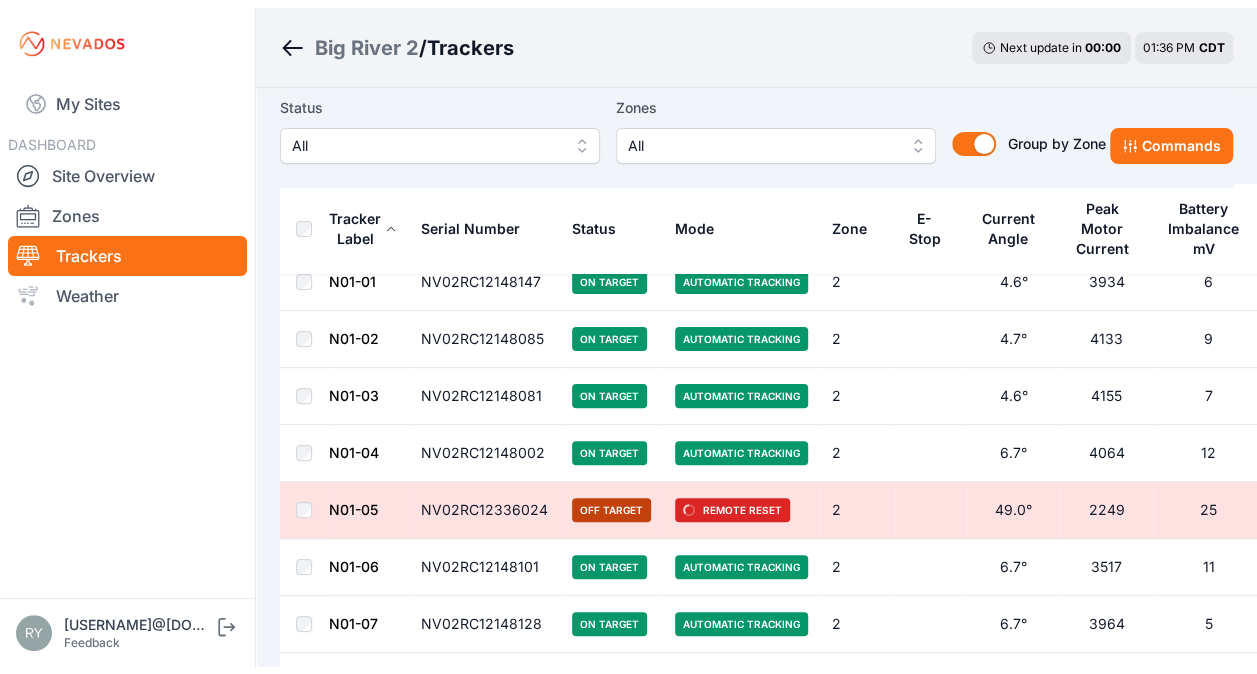 scroll, scrollTop: 0, scrollLeft: 0, axis: both 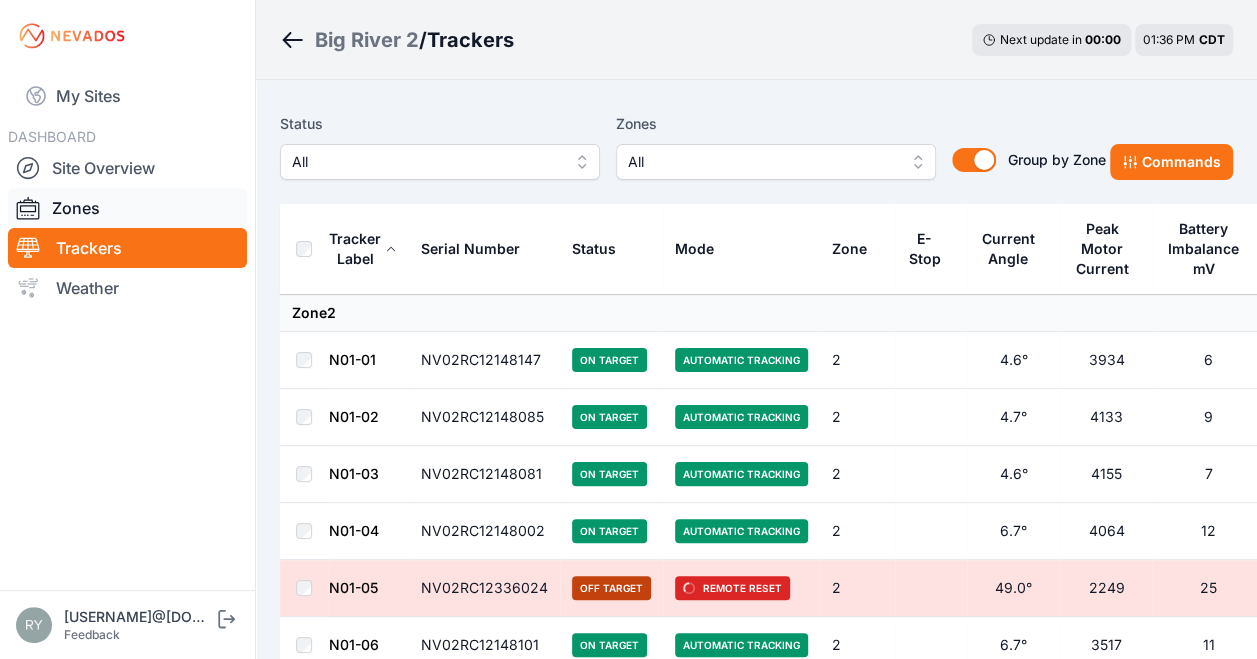 click on "Zones" at bounding box center (127, 208) 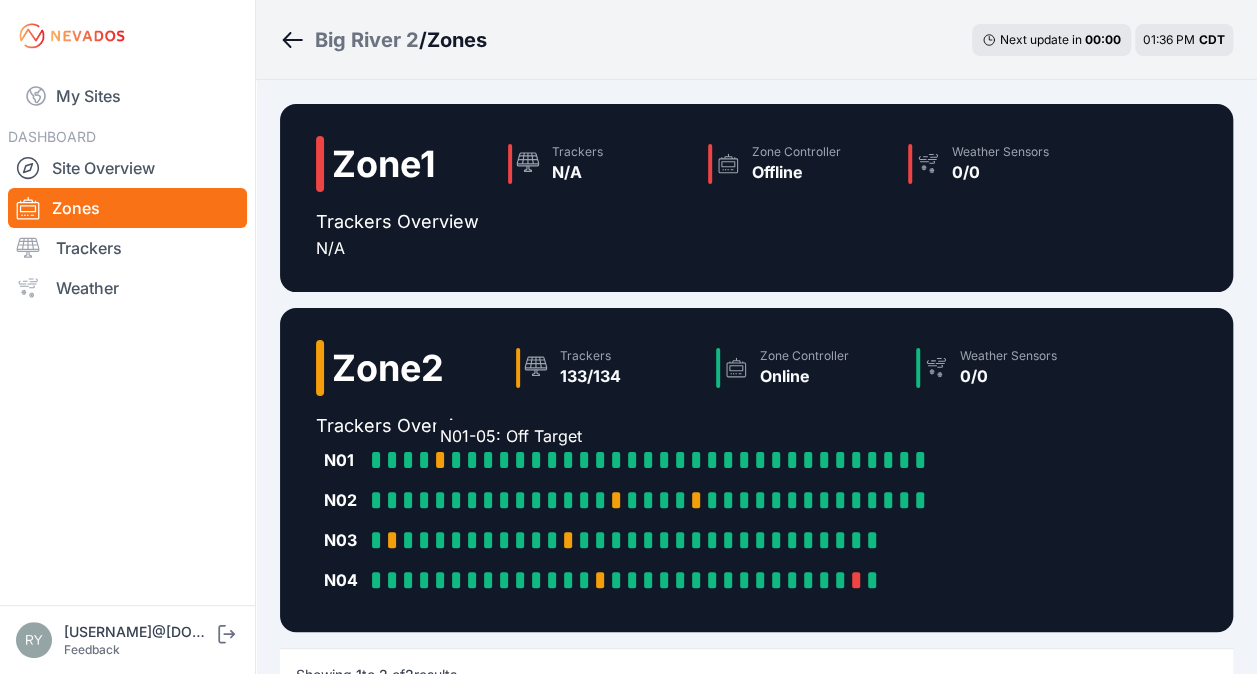 click at bounding box center [440, 460] 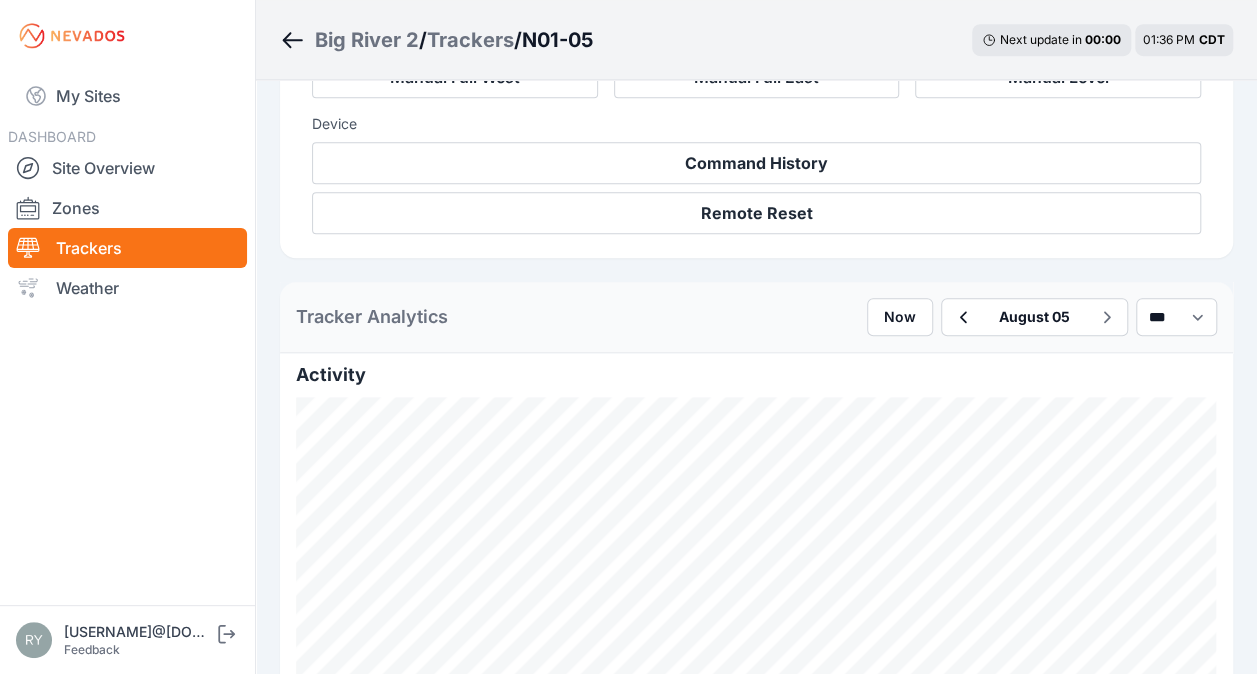 scroll, scrollTop: 800, scrollLeft: 0, axis: vertical 